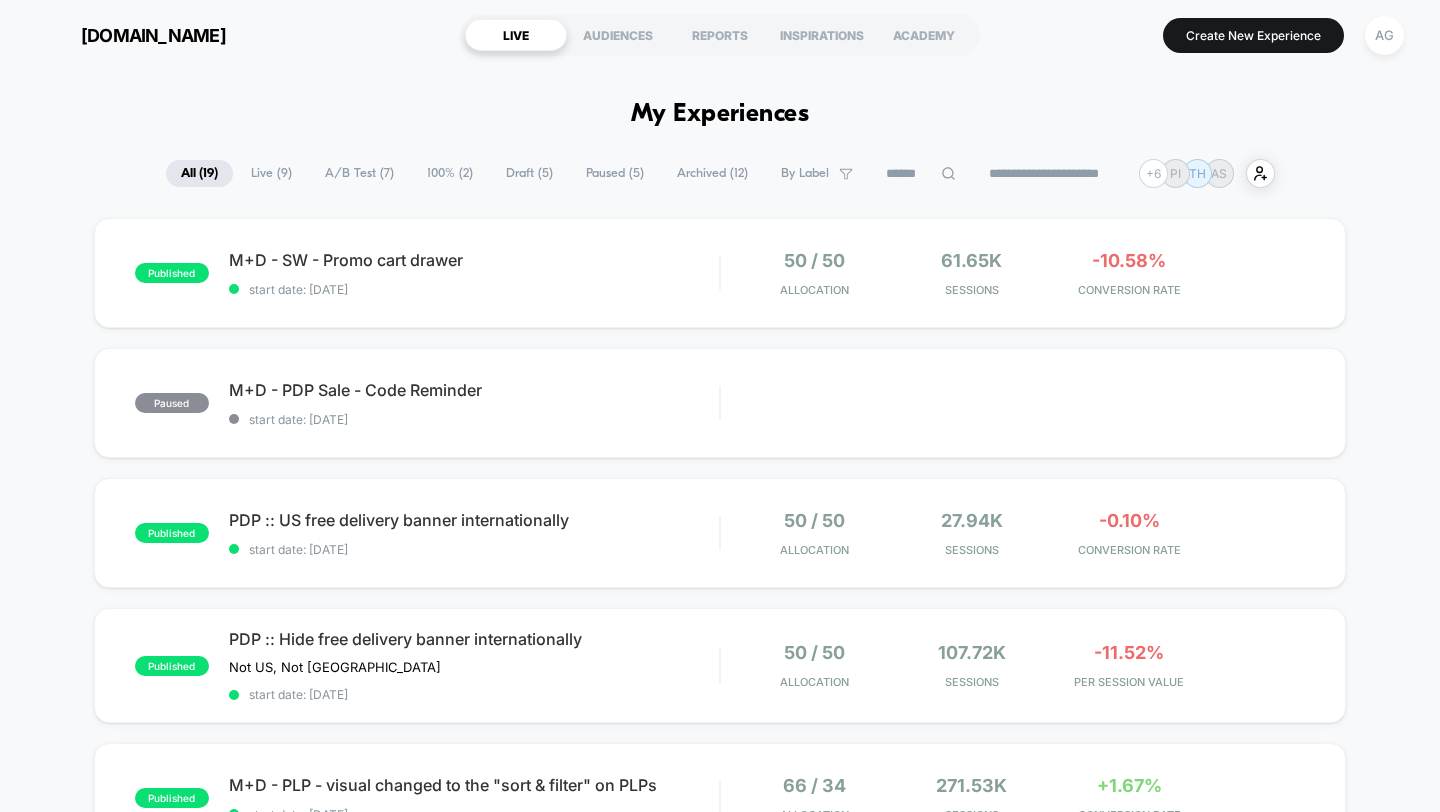 scroll, scrollTop: 0, scrollLeft: 0, axis: both 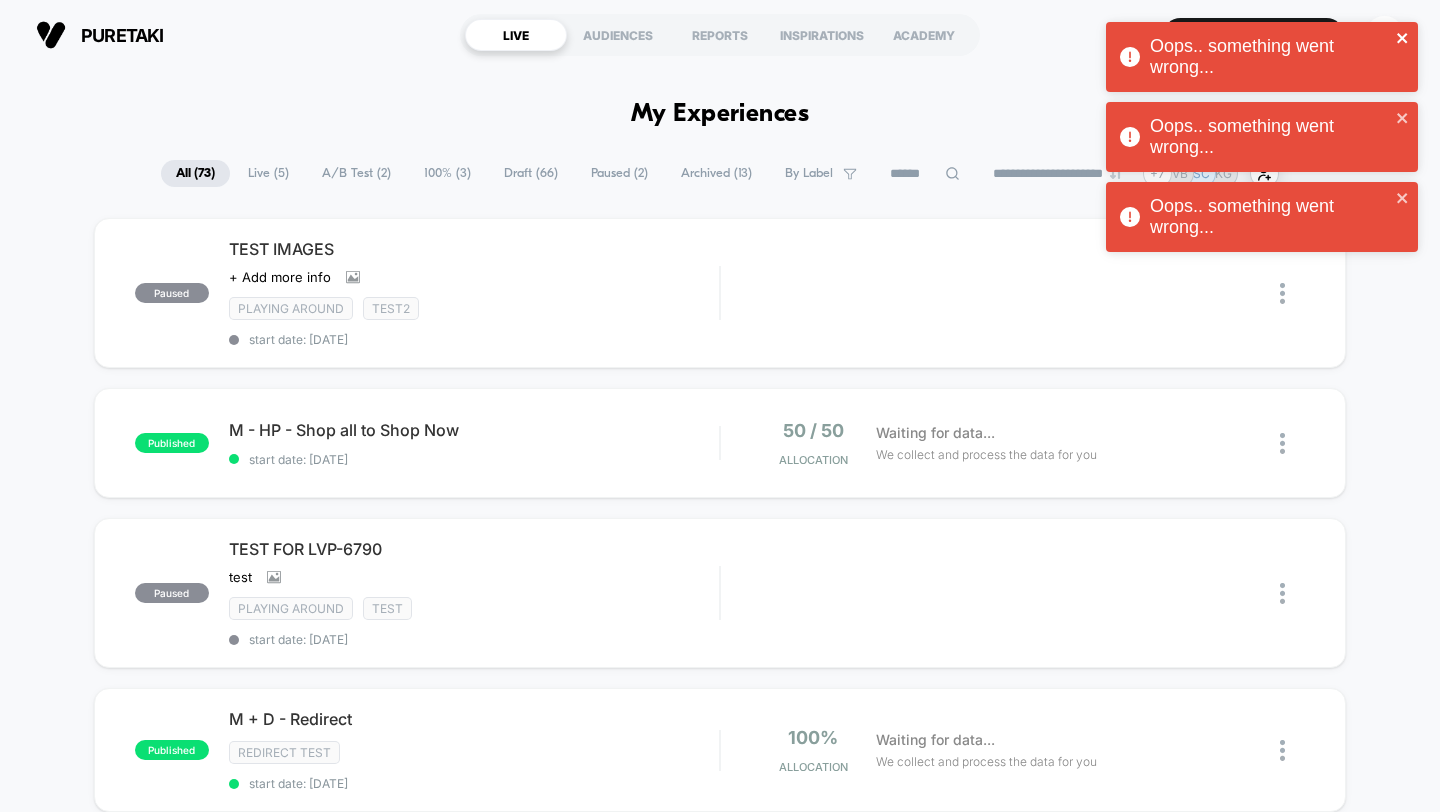click 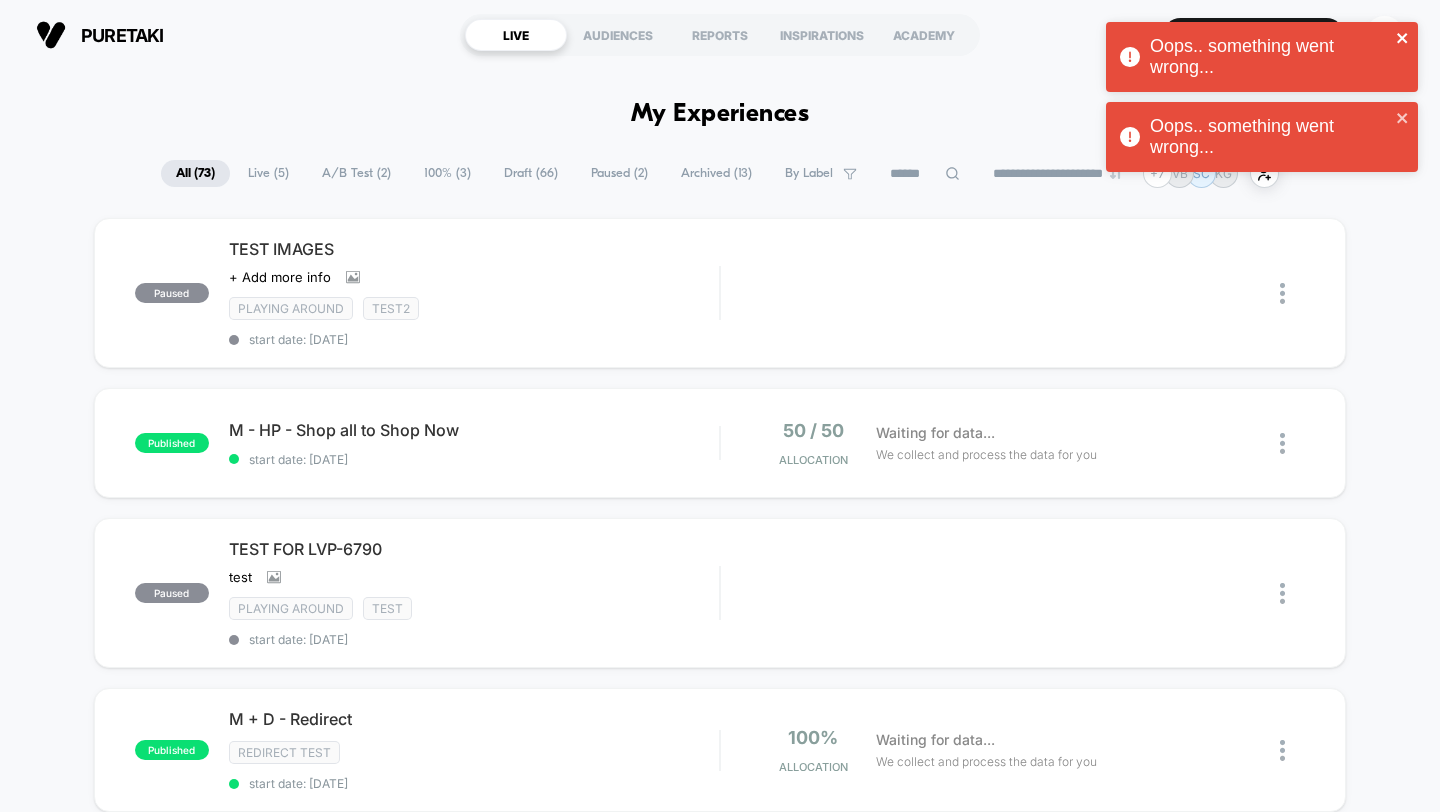click 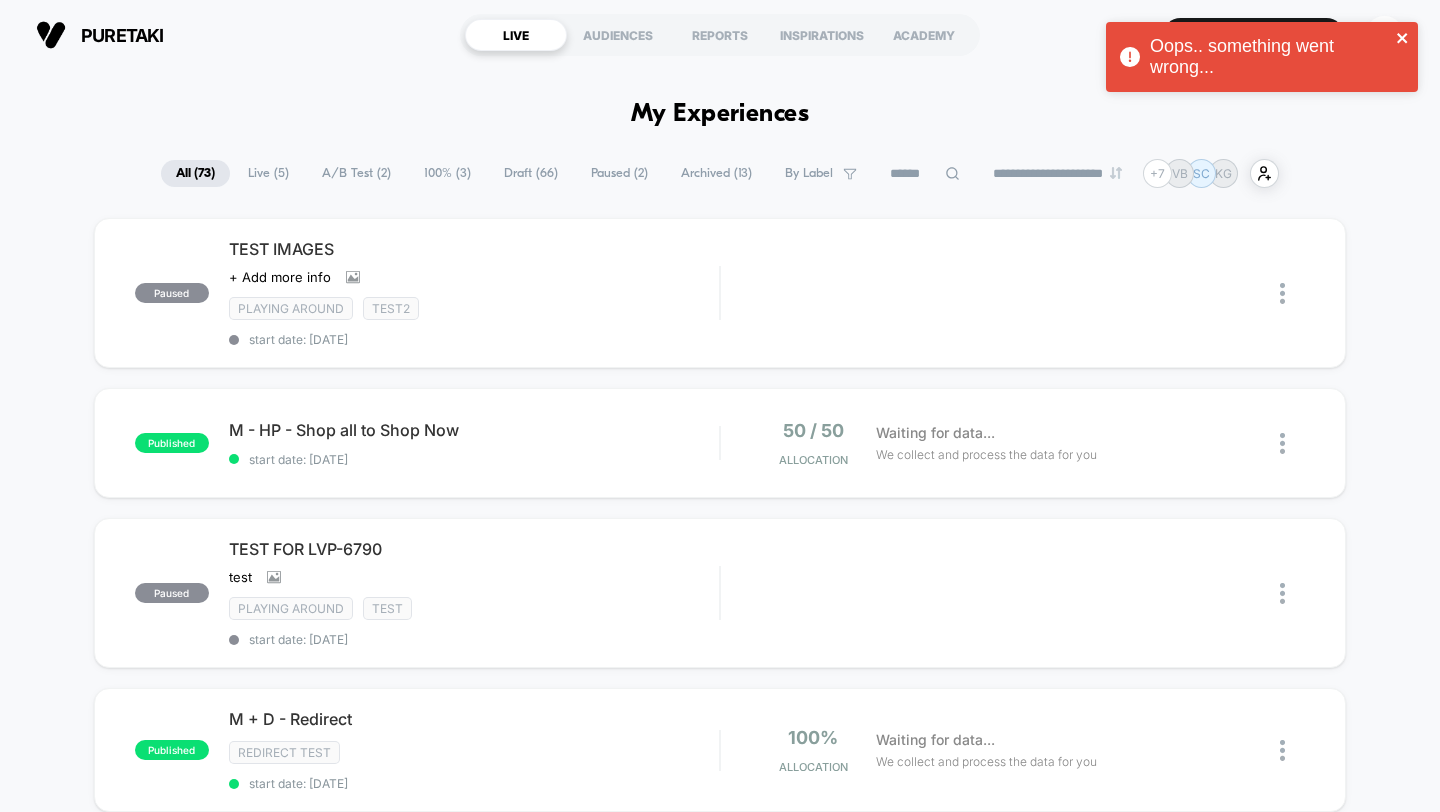 click 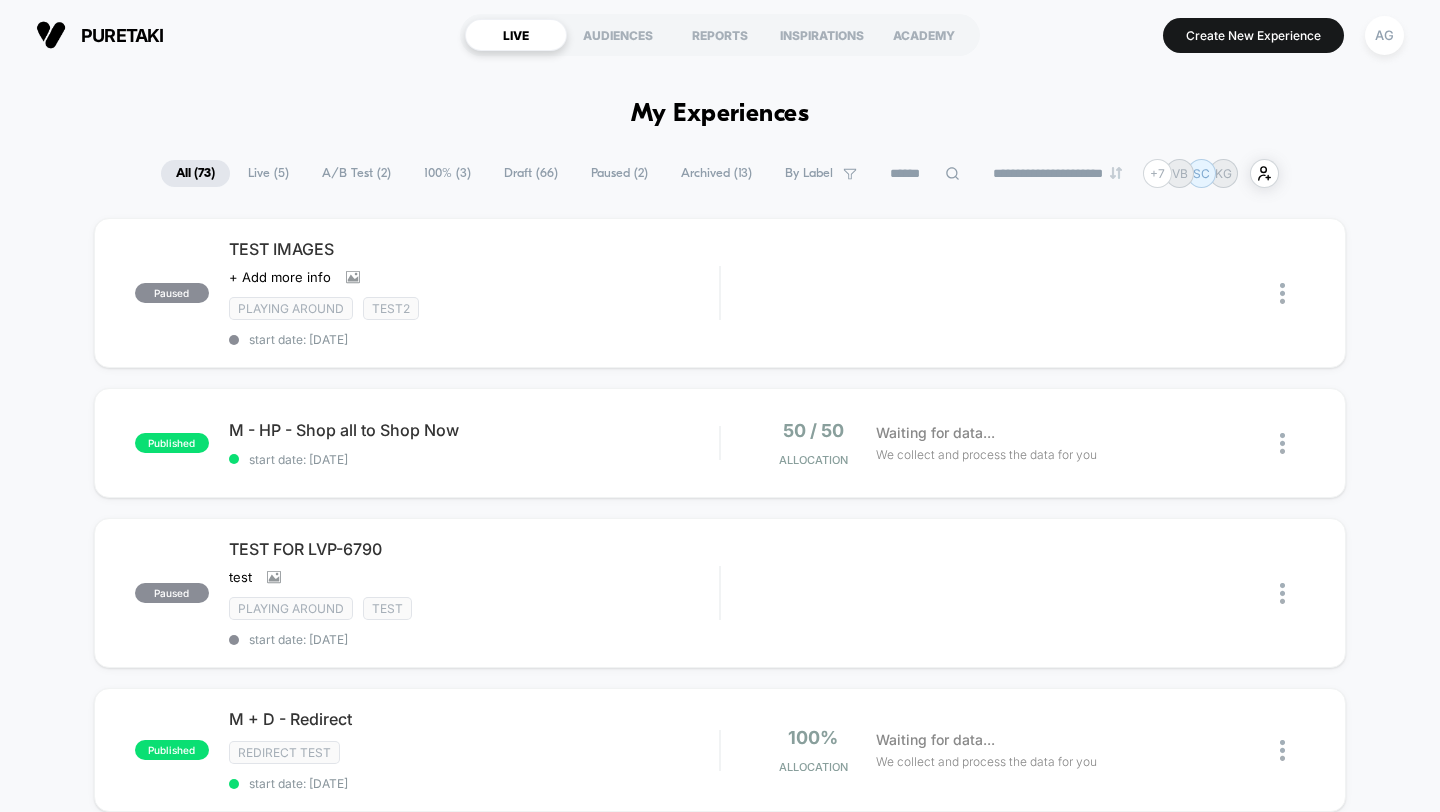 click on "Oops.. something went wrong..." at bounding box center (1262, 62) 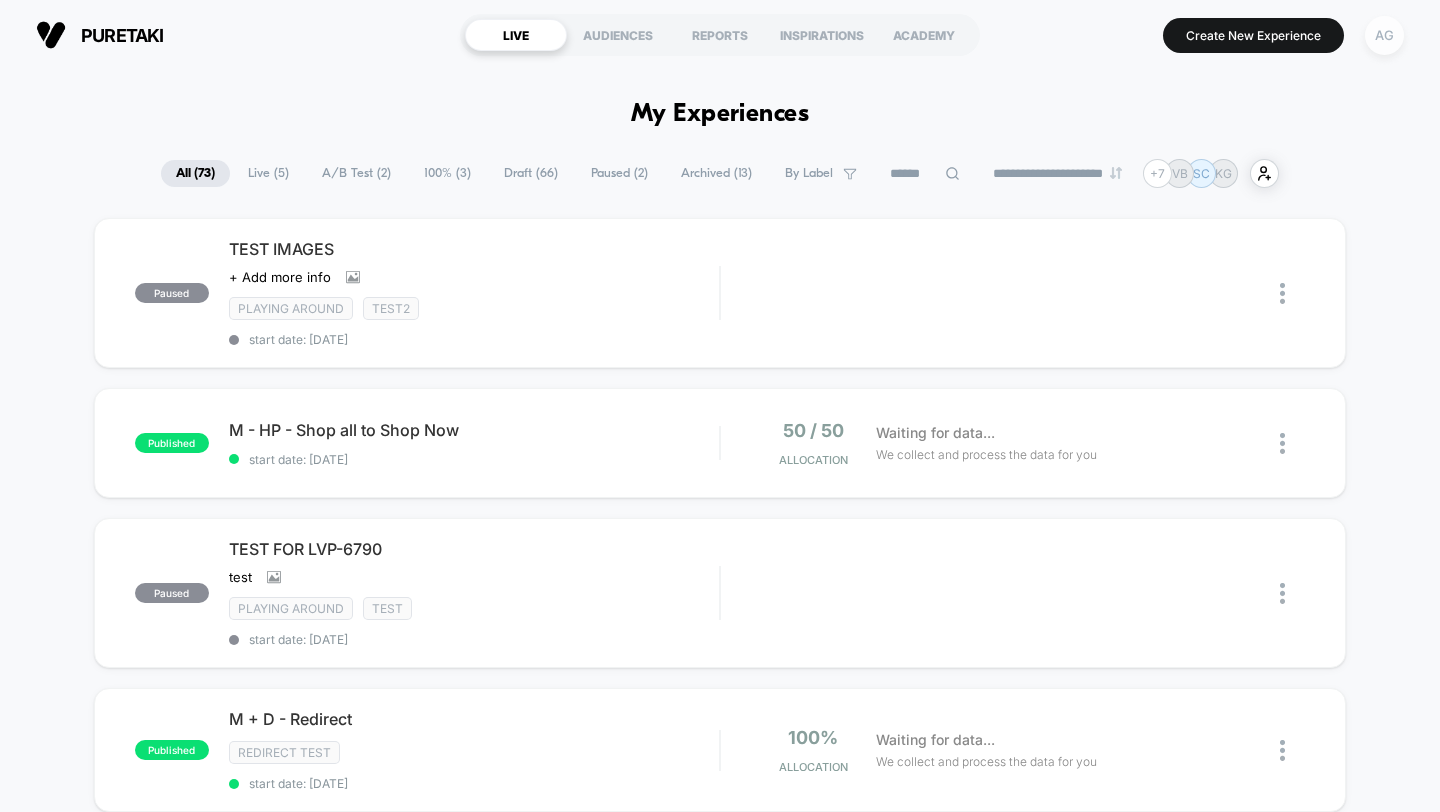 click on "AG" at bounding box center [1384, 35] 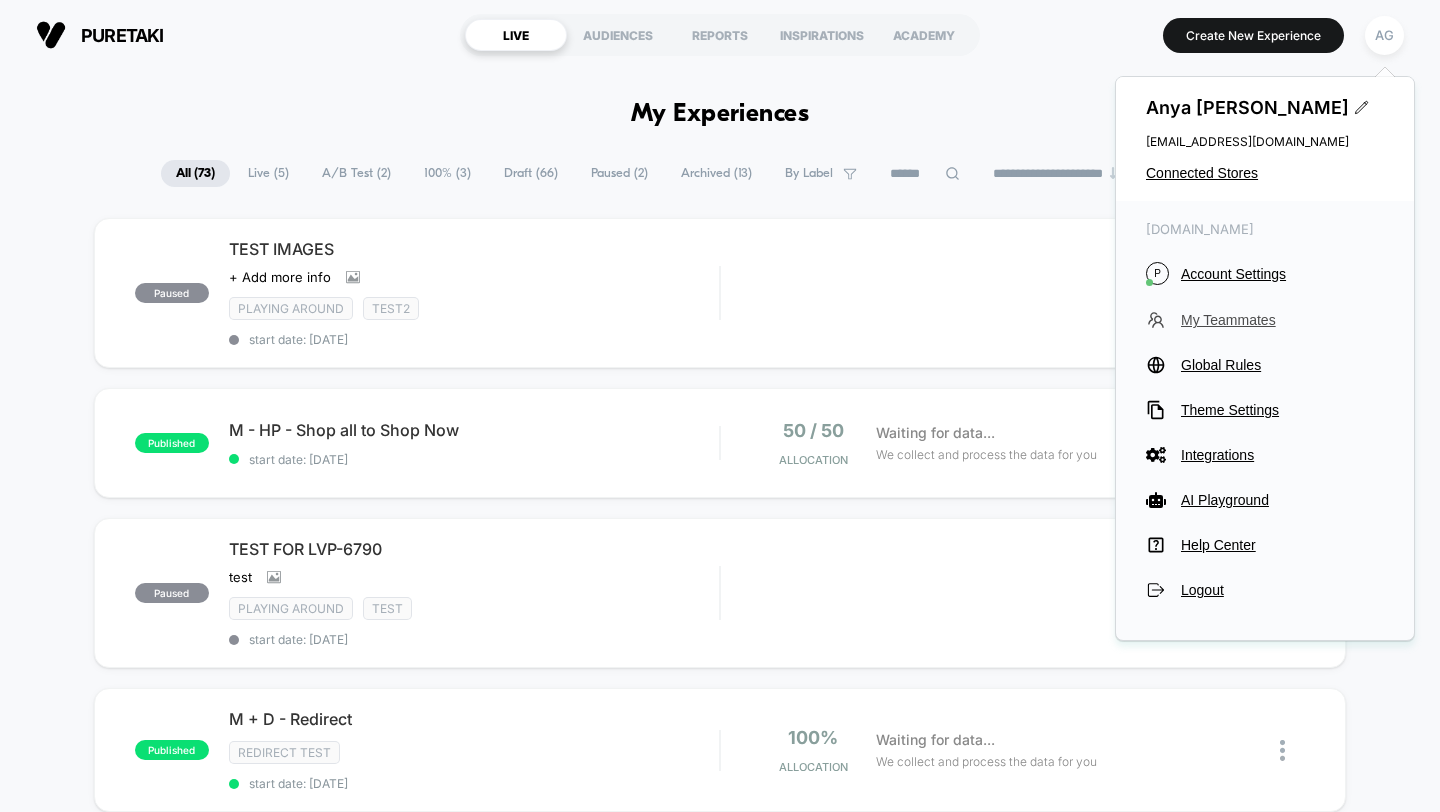 click on "My Teammates" at bounding box center [1282, 320] 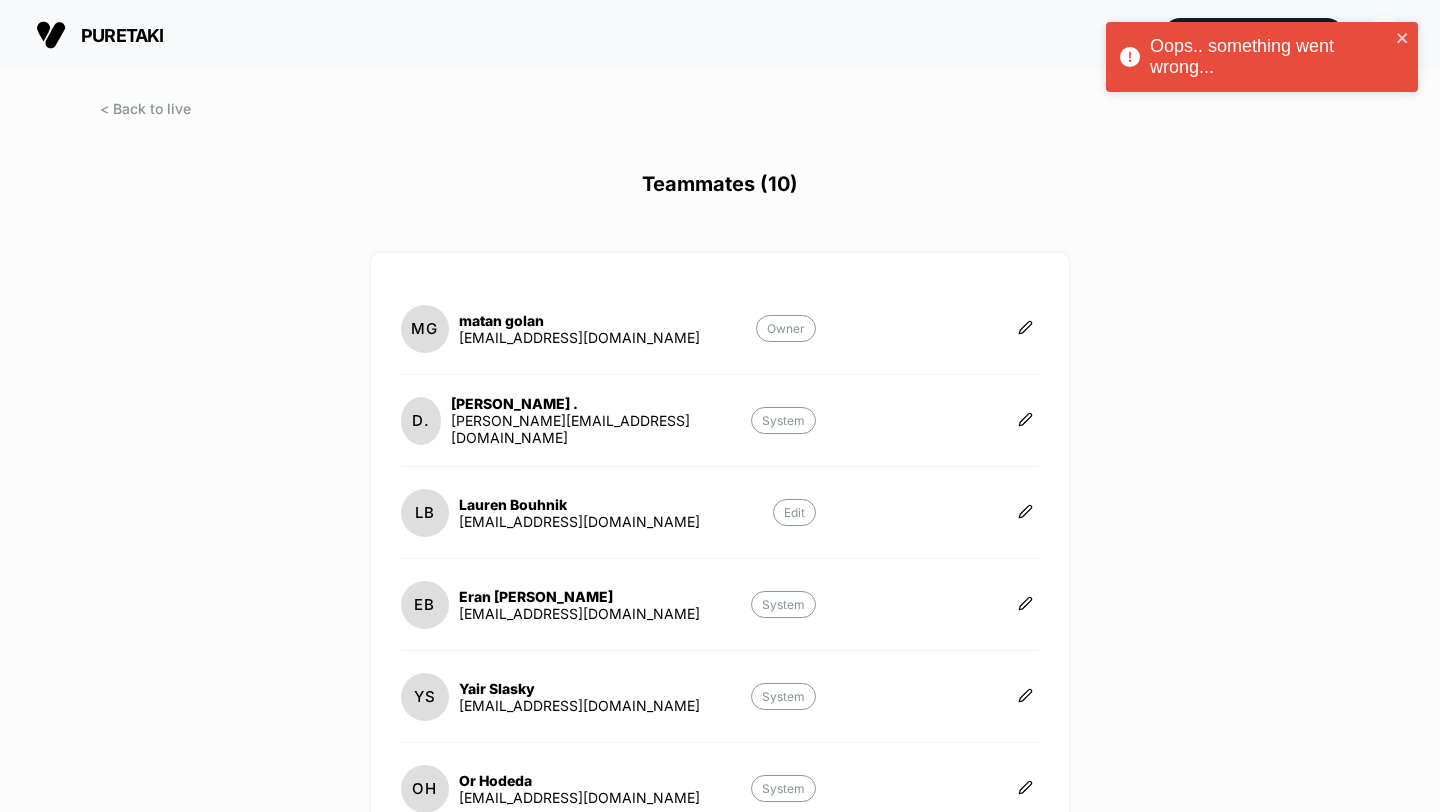 scroll, scrollTop: 629, scrollLeft: 0, axis: vertical 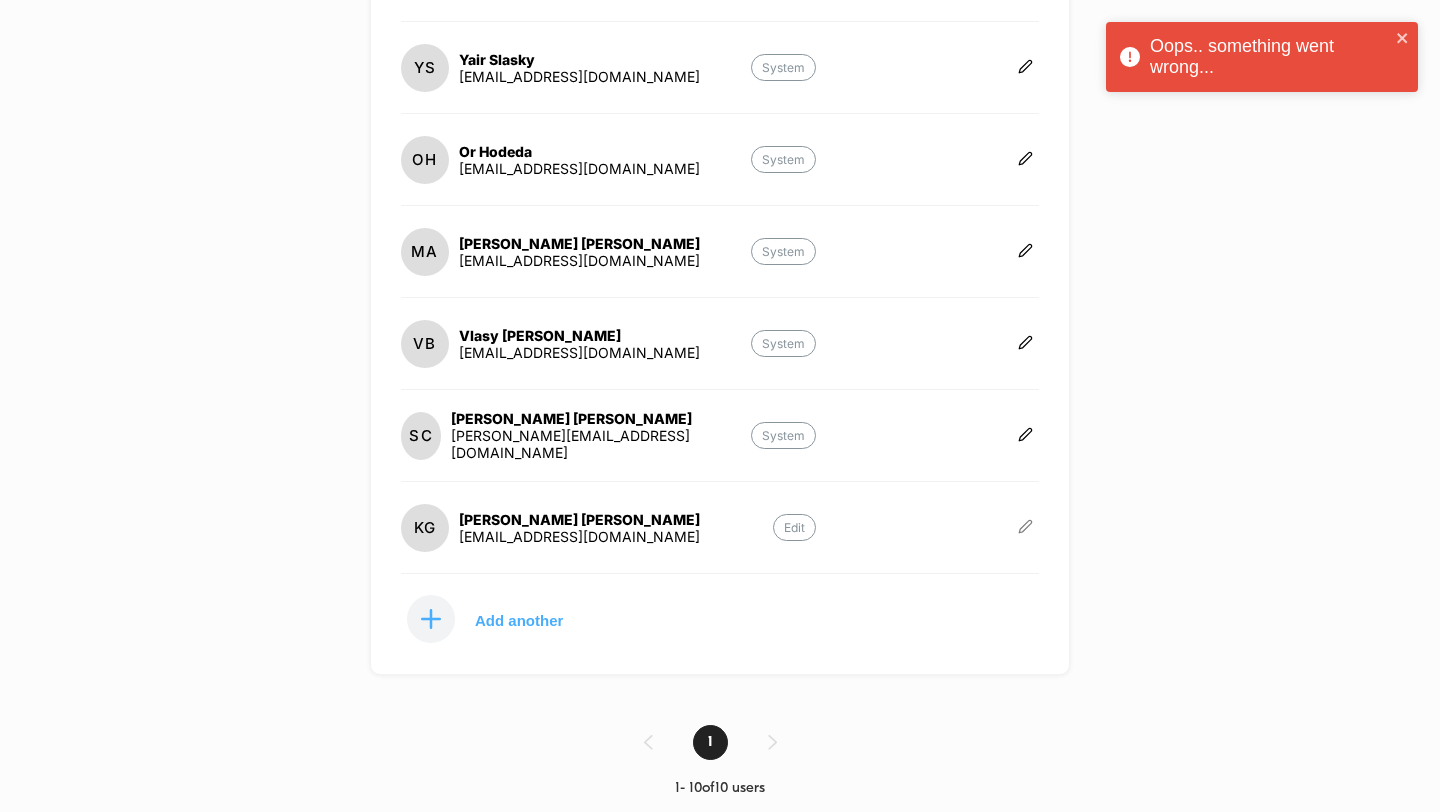 click 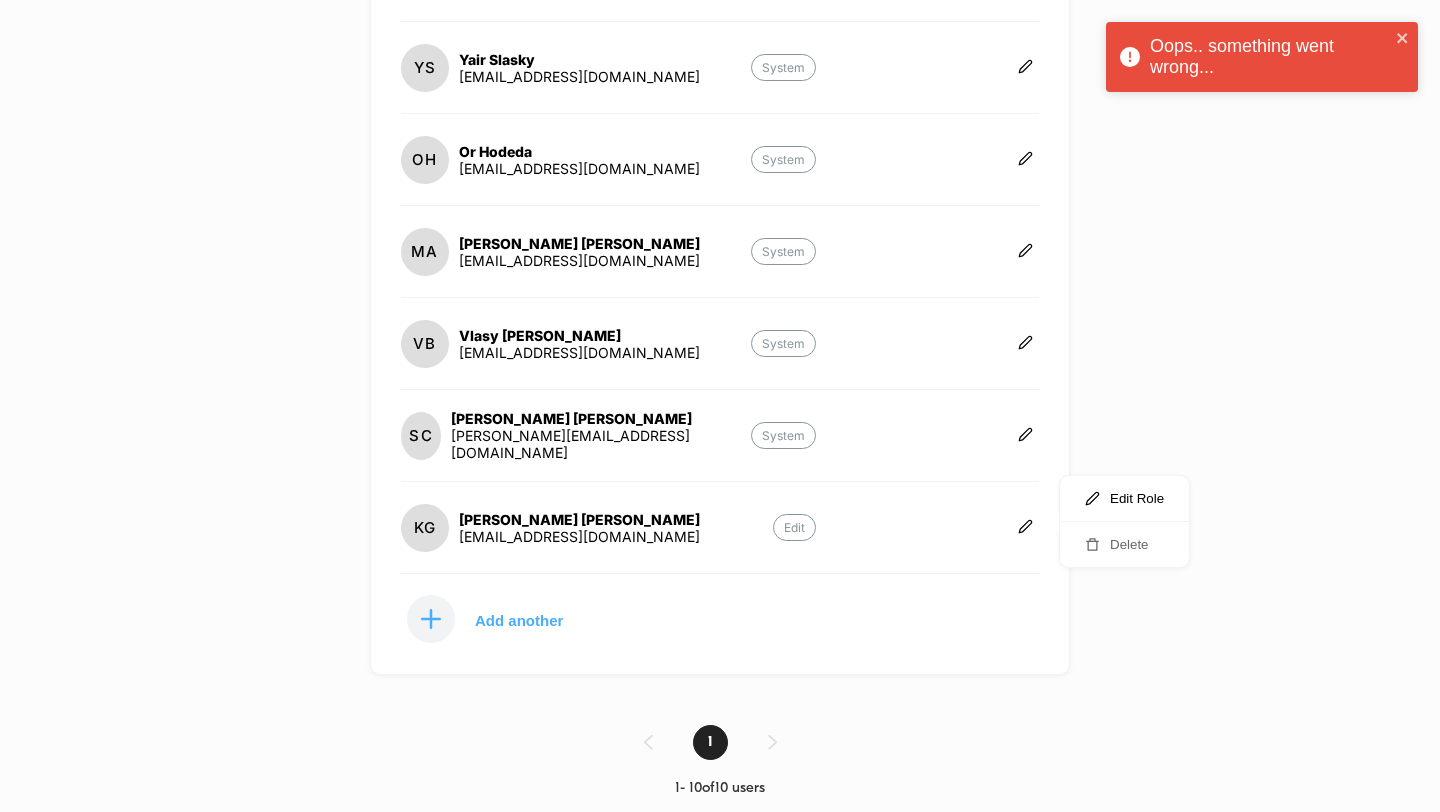 click on "Delete" at bounding box center [1124, 544] 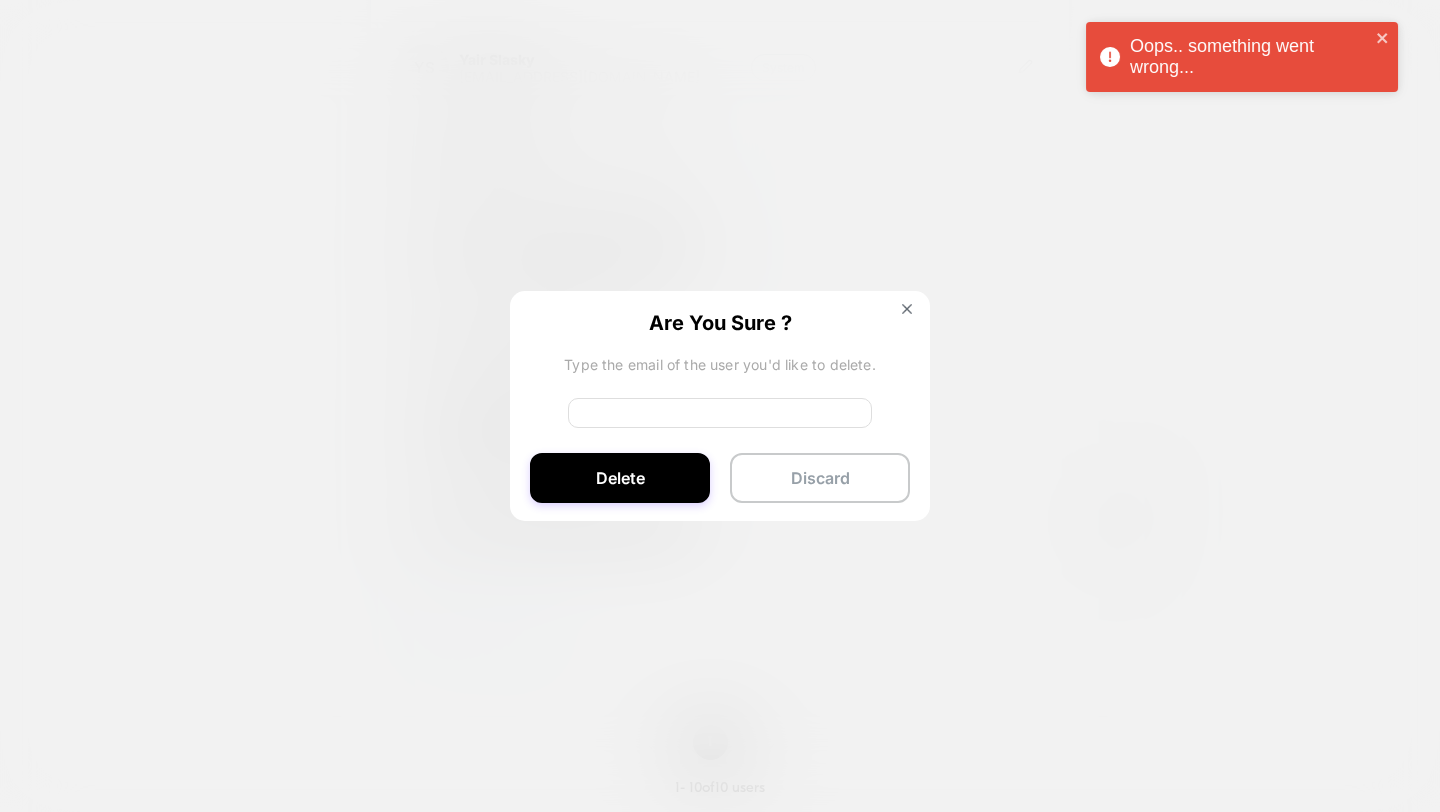 click on "Are You Sure ? Type the email of the user you'd like to delete. Delete Discard" at bounding box center [720, 407] 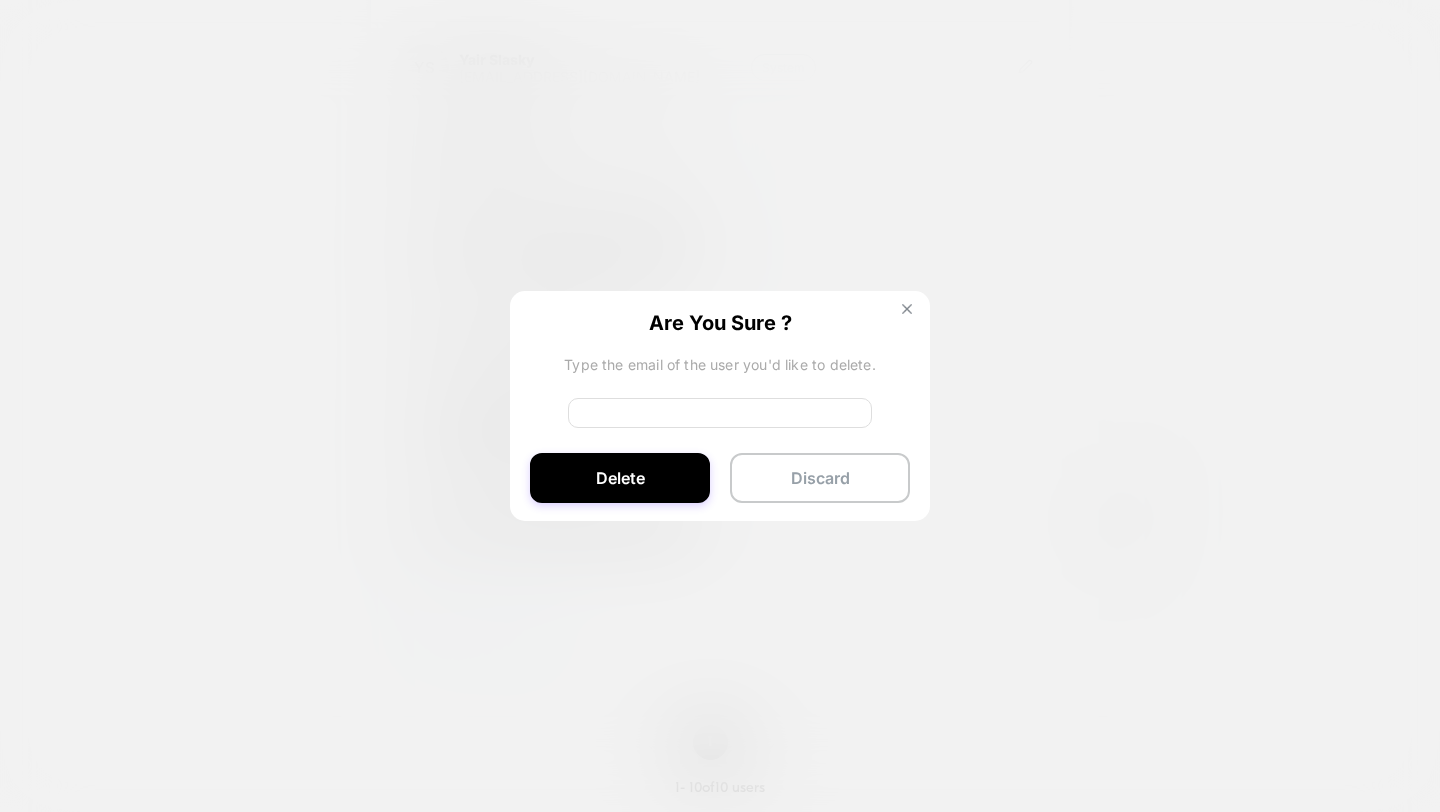 click at bounding box center [907, 309] 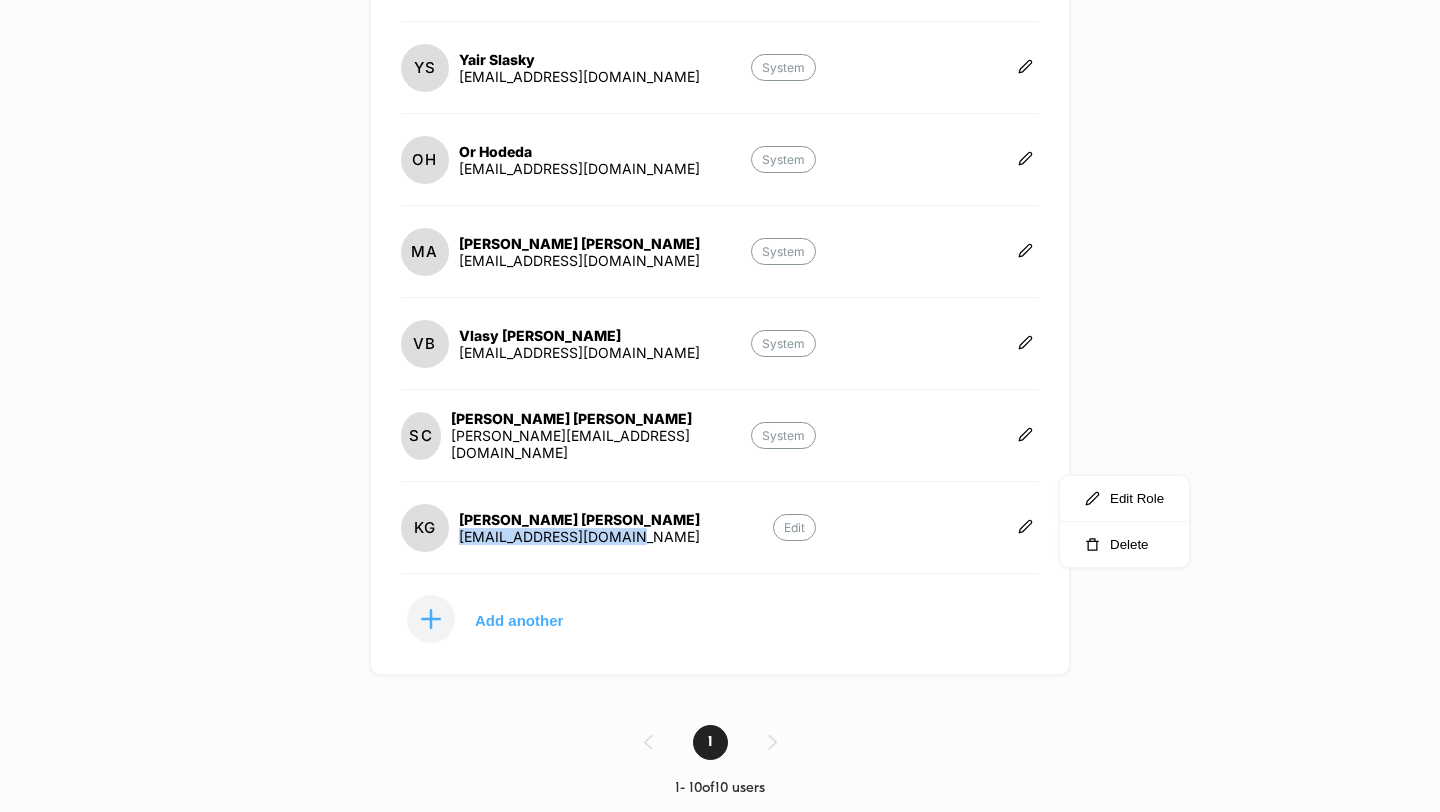 drag, startPoint x: 663, startPoint y: 530, endPoint x: 458, endPoint y: 535, distance: 205.06097 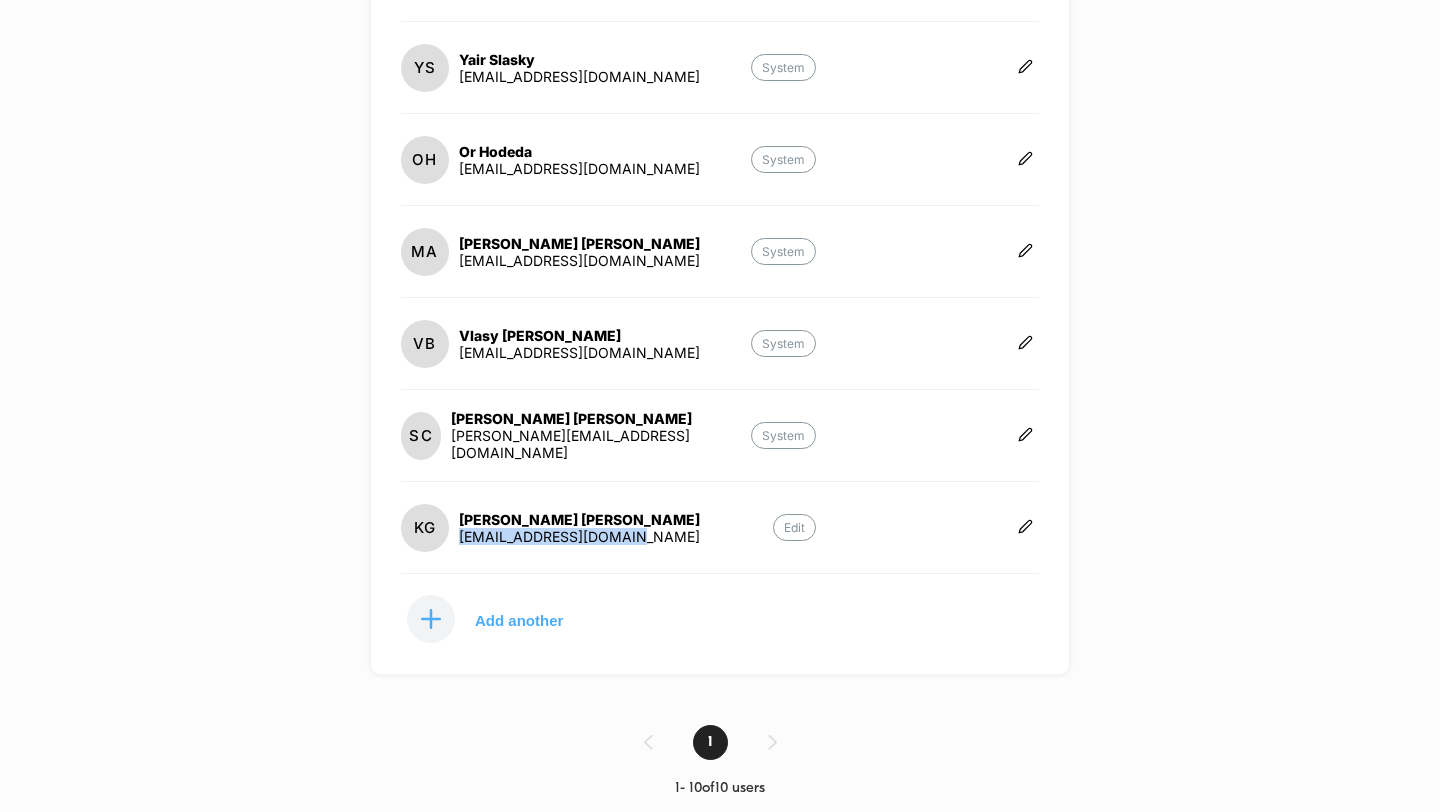copy on "kimdotgarcia@gmail.com" 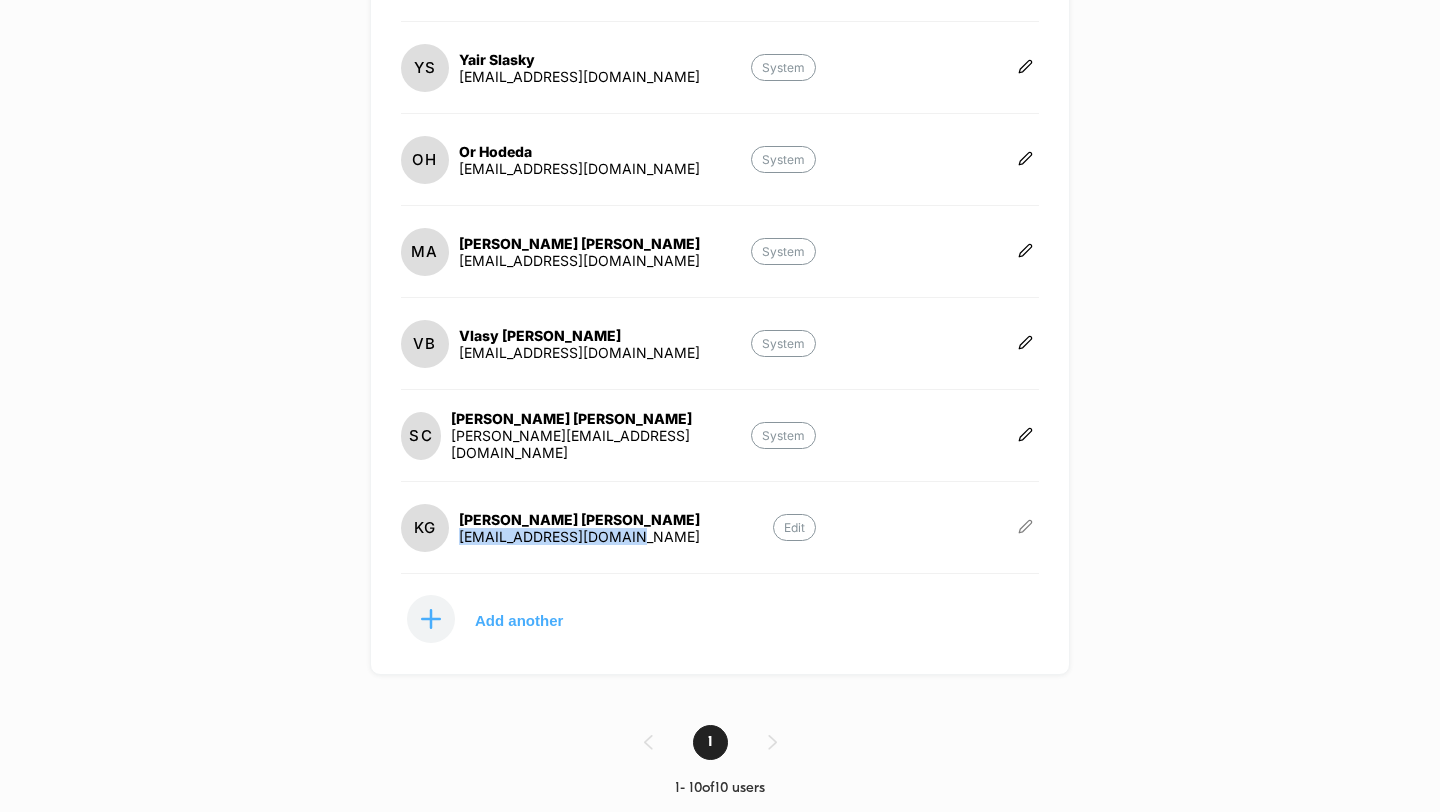 click at bounding box center [1025, 528] 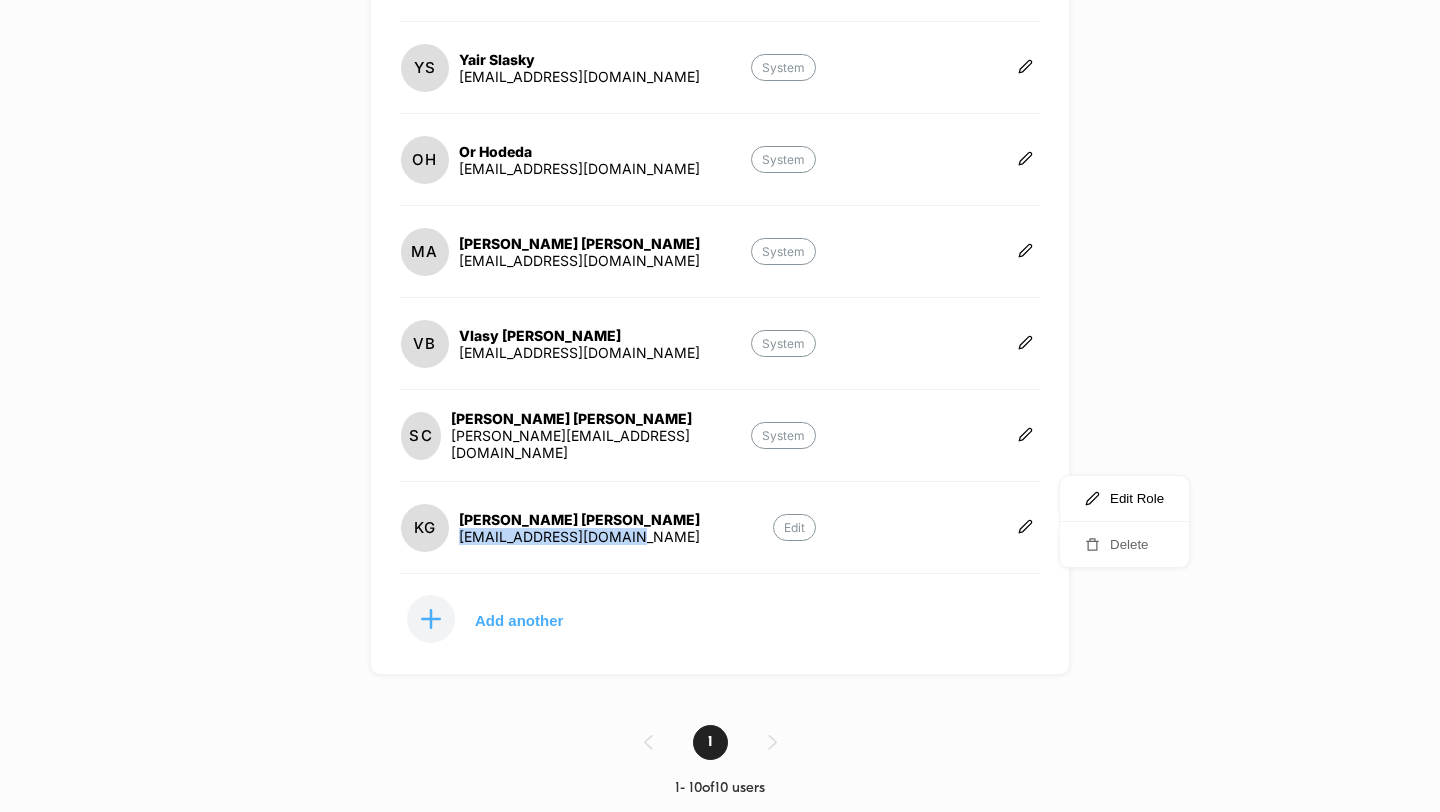 click 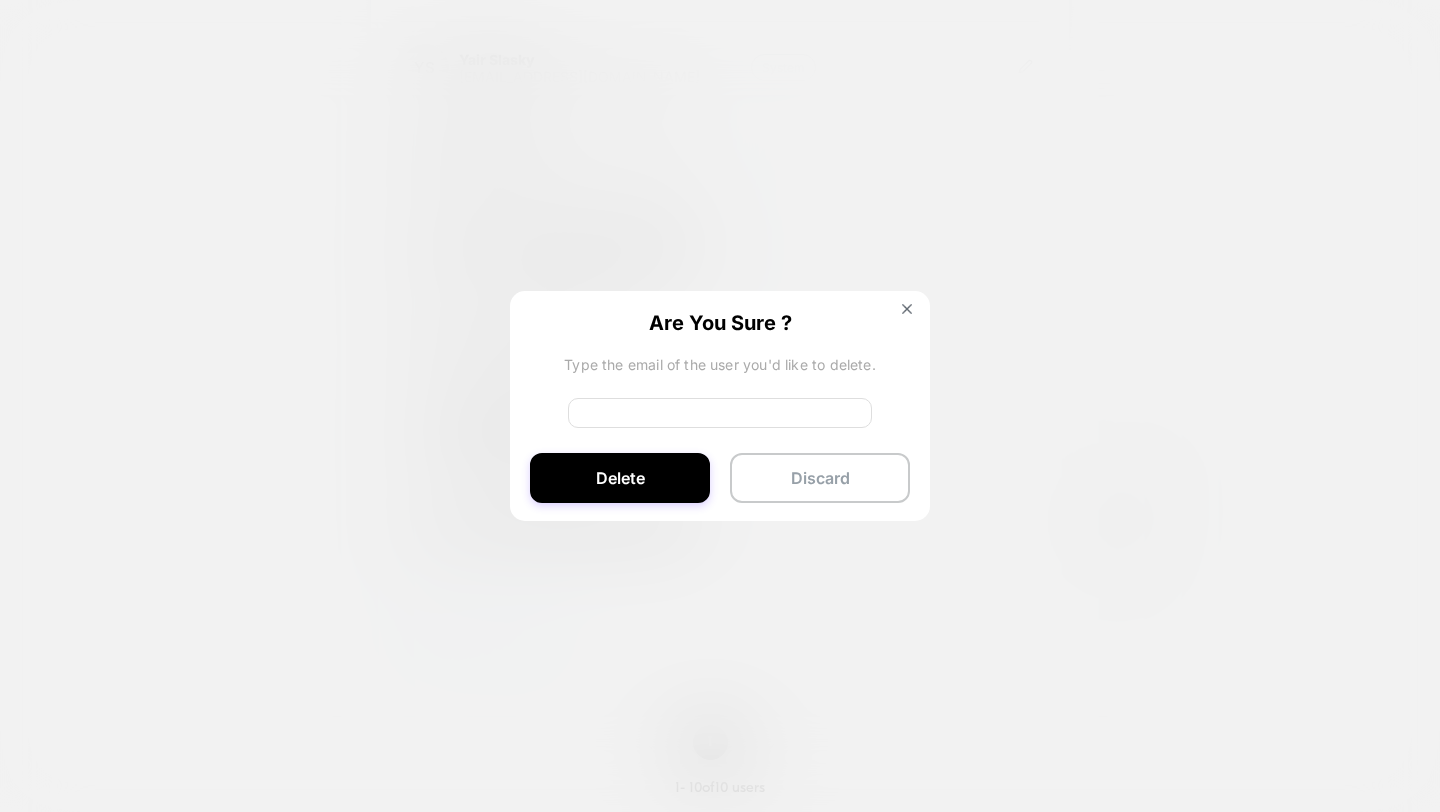 click at bounding box center (720, 413) 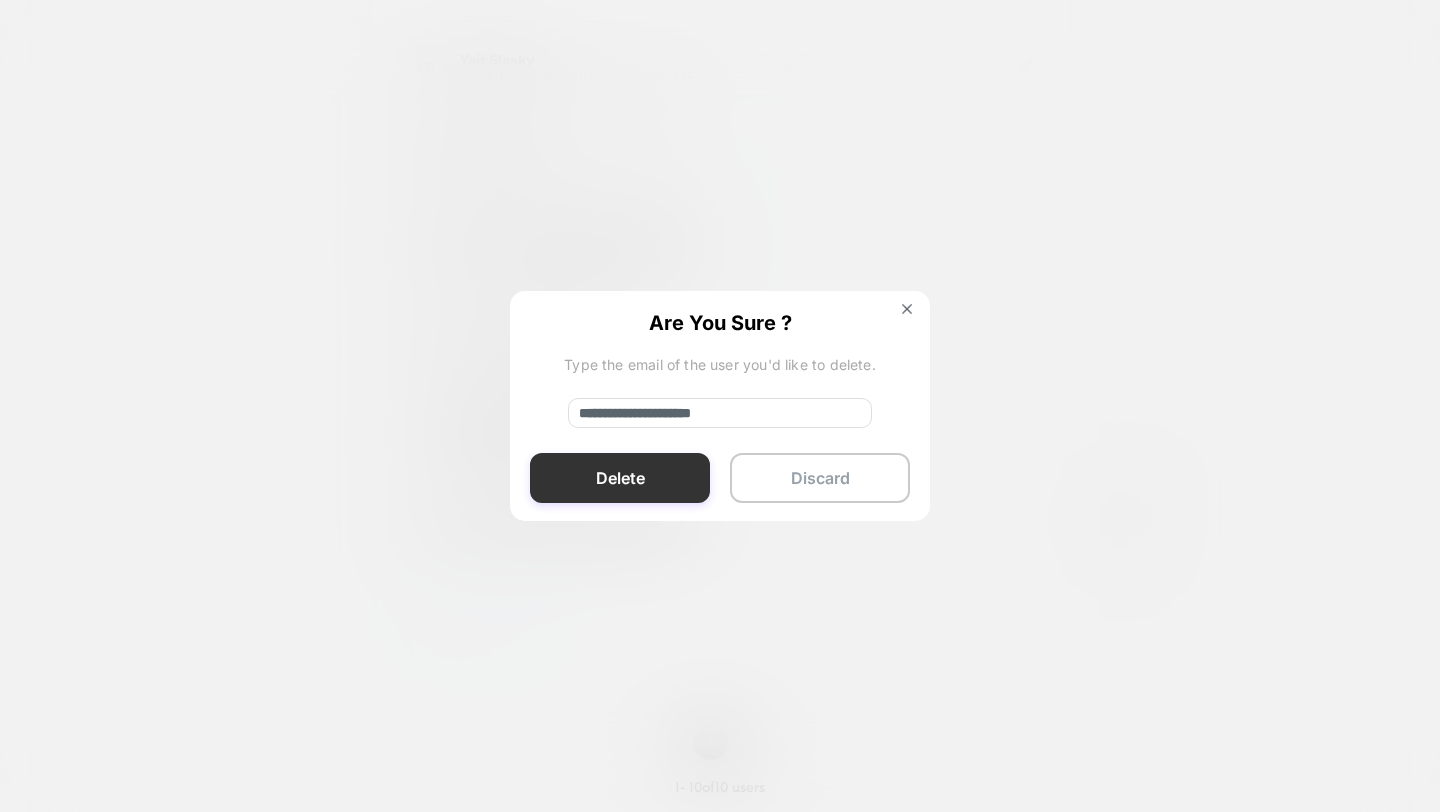 type on "**********" 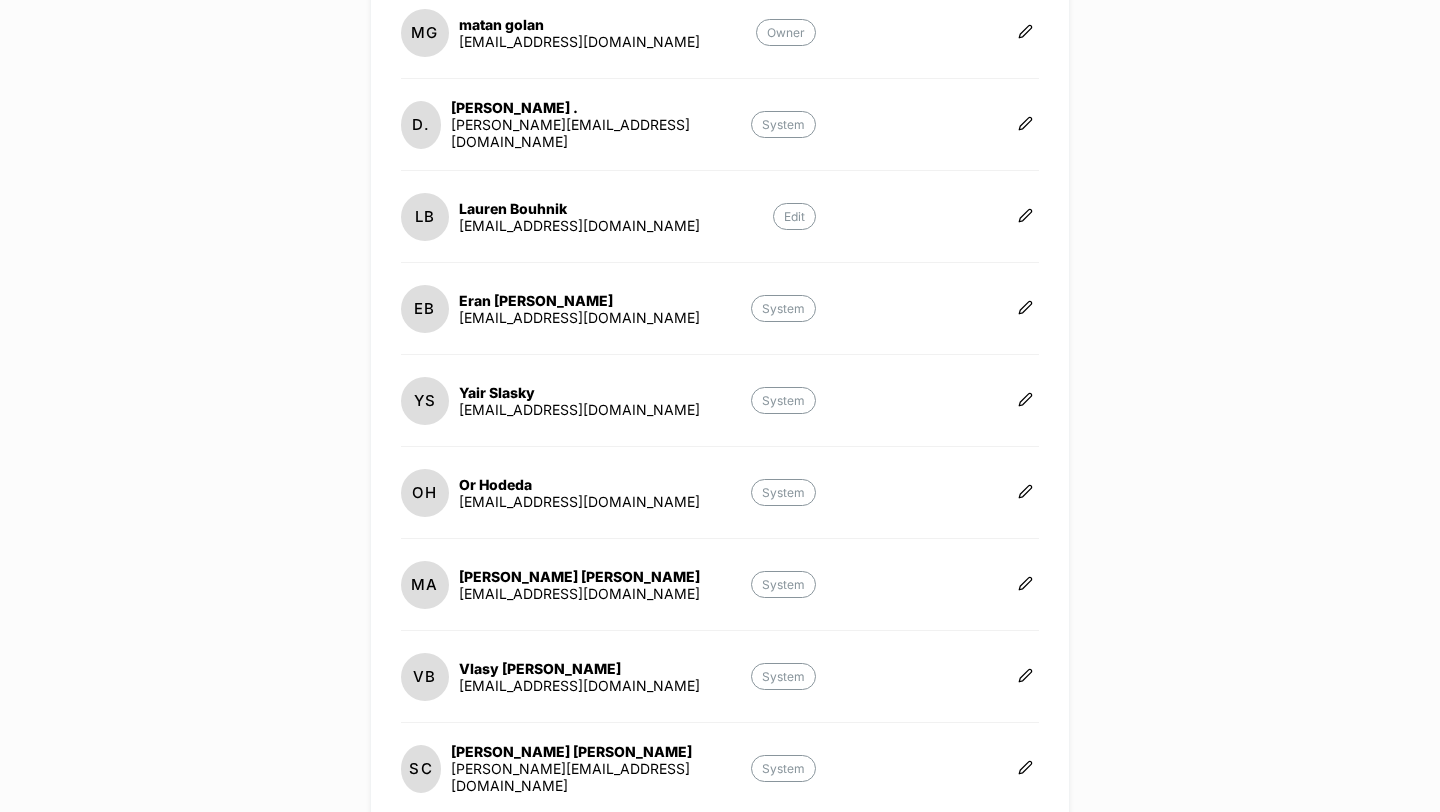 scroll, scrollTop: 375, scrollLeft: 0, axis: vertical 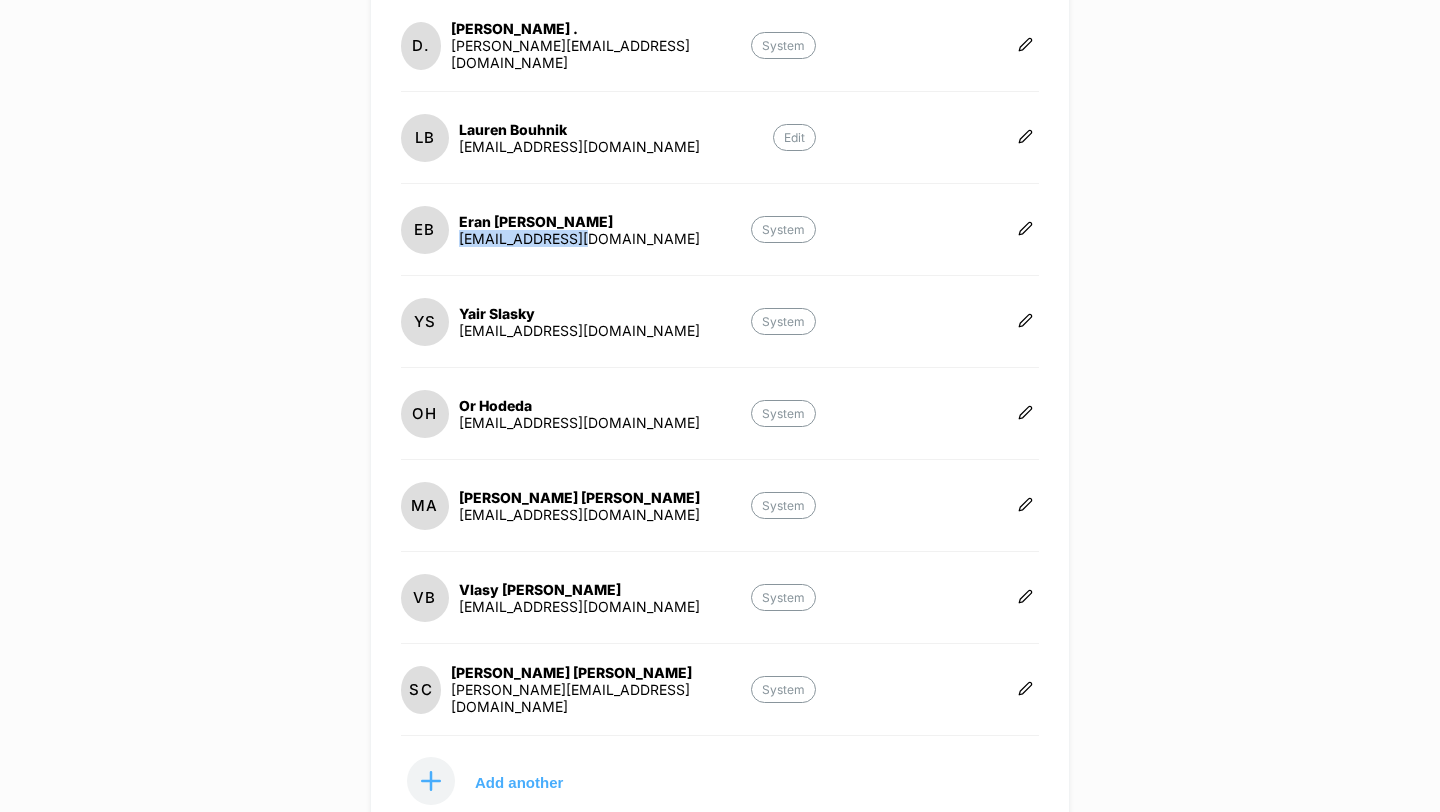 drag, startPoint x: 615, startPoint y: 251, endPoint x: 454, endPoint y: 240, distance: 161.37534 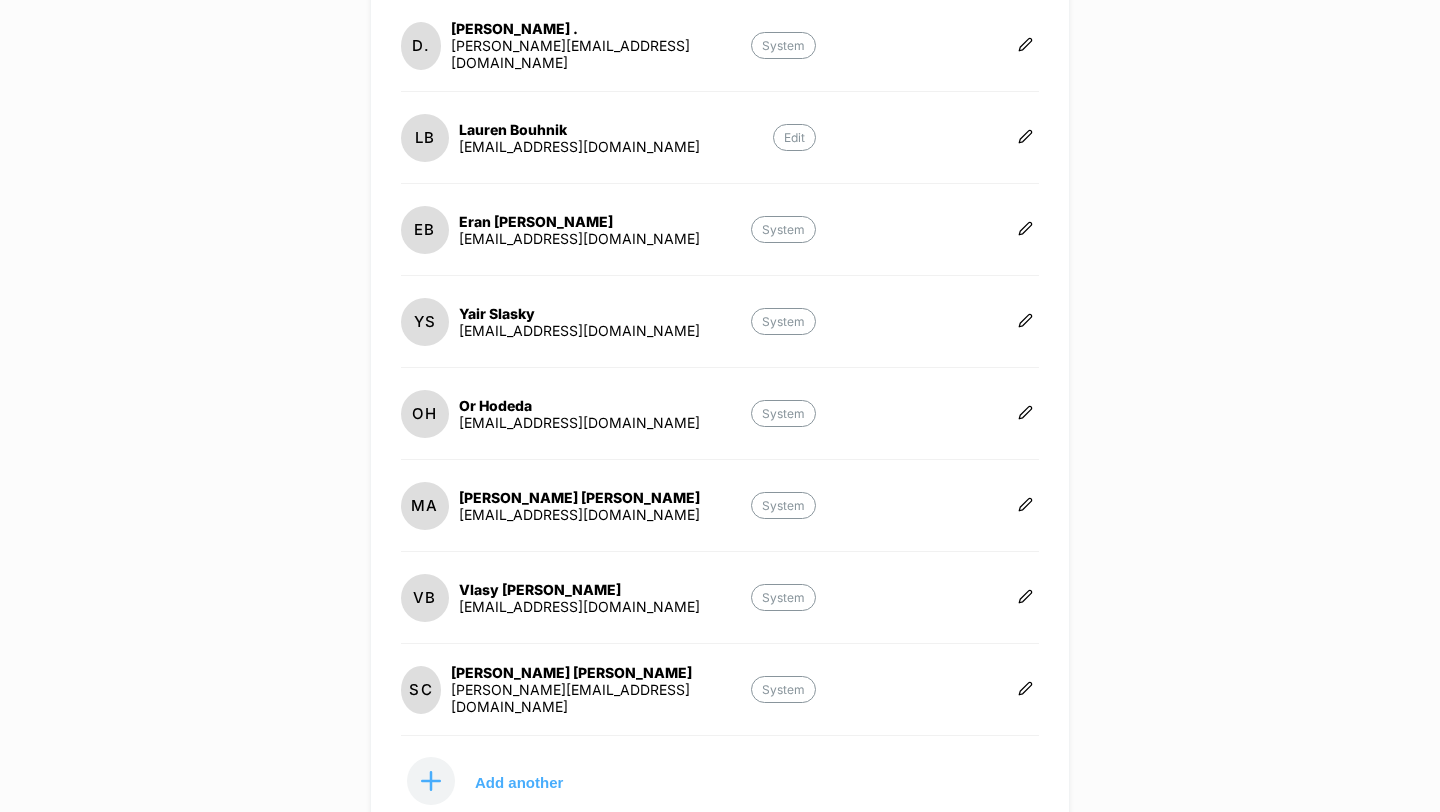 click on "EB Eran   Bhenam Navon eran@visually.io System" at bounding box center [720, 240] 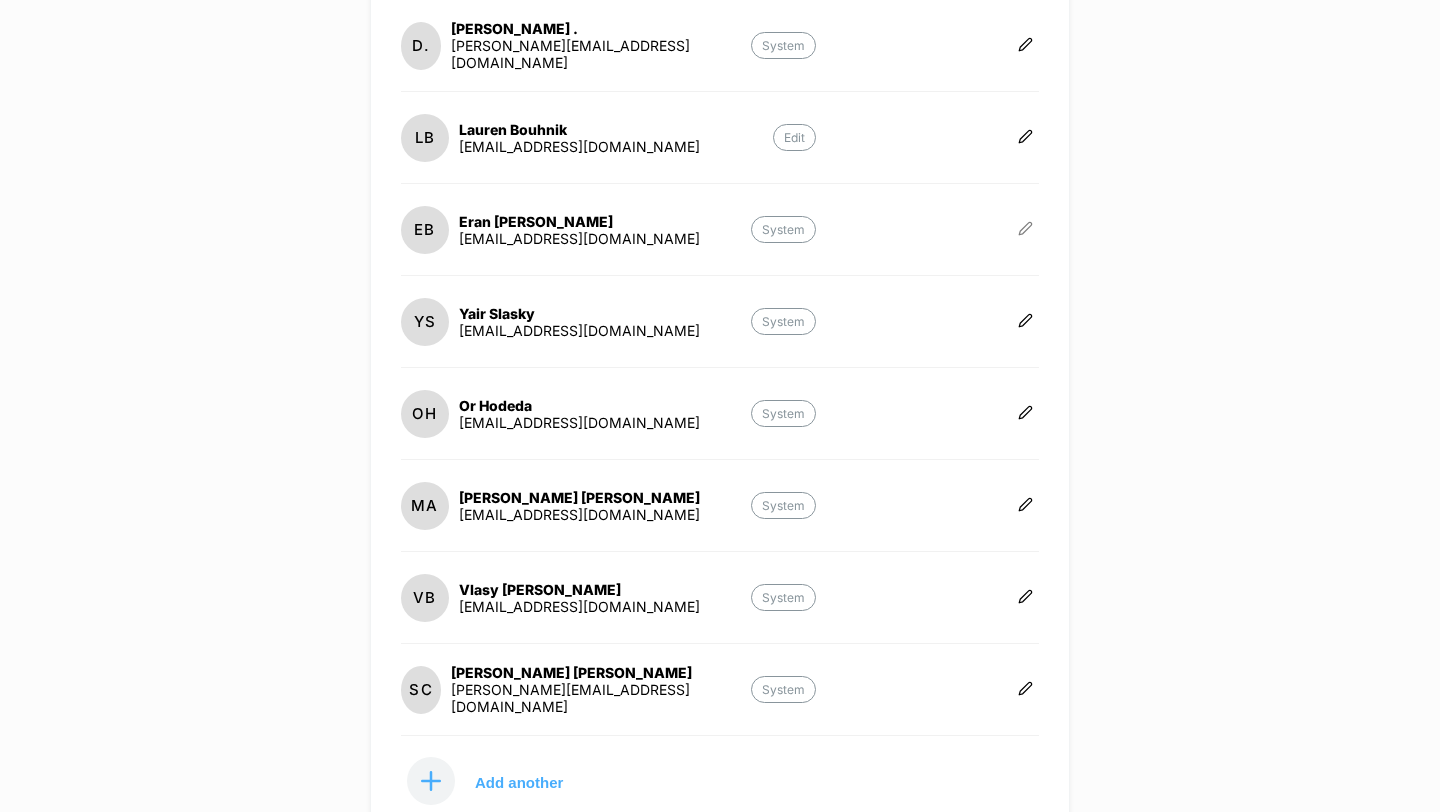 click 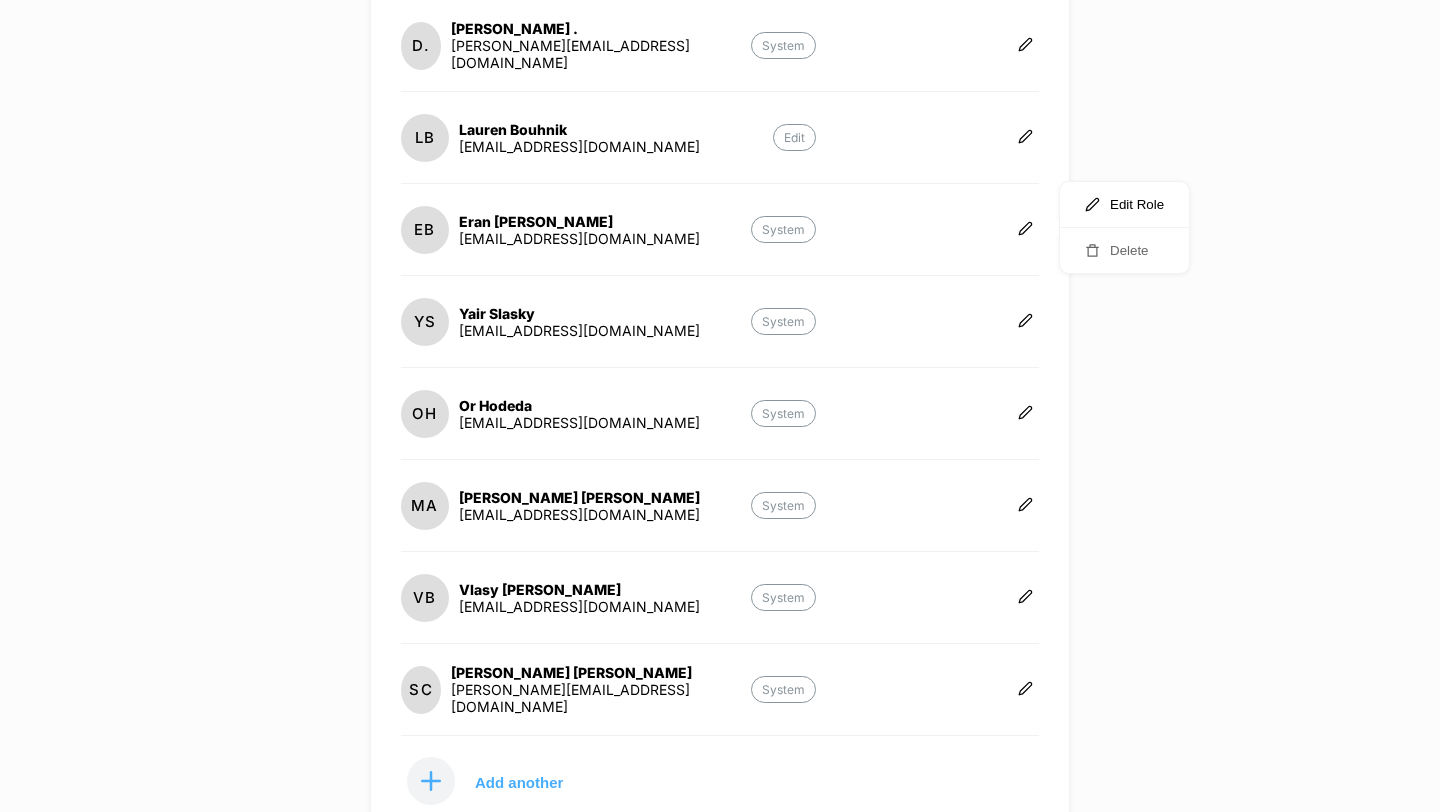 click on "Delete" at bounding box center [1124, 250] 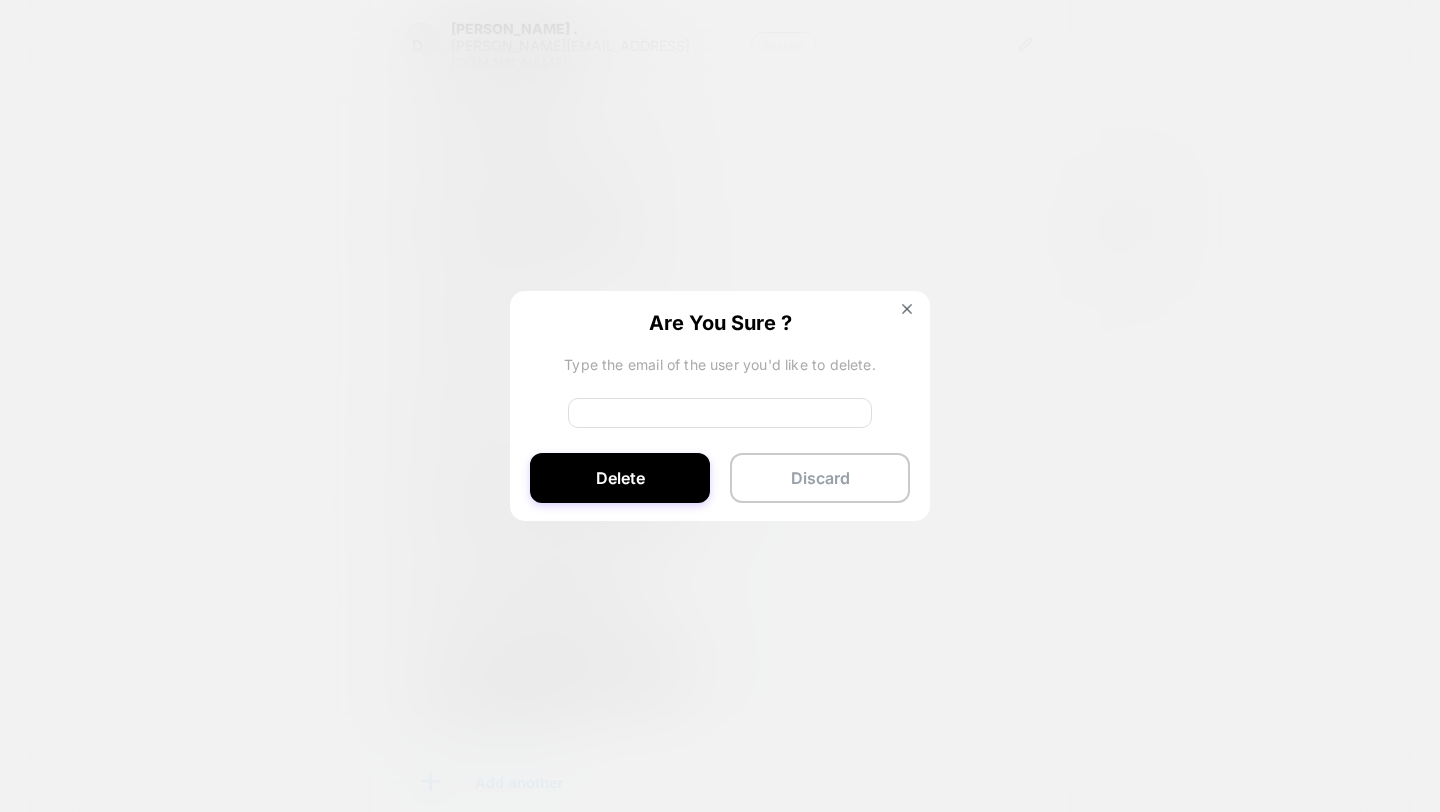 click at bounding box center (720, 413) 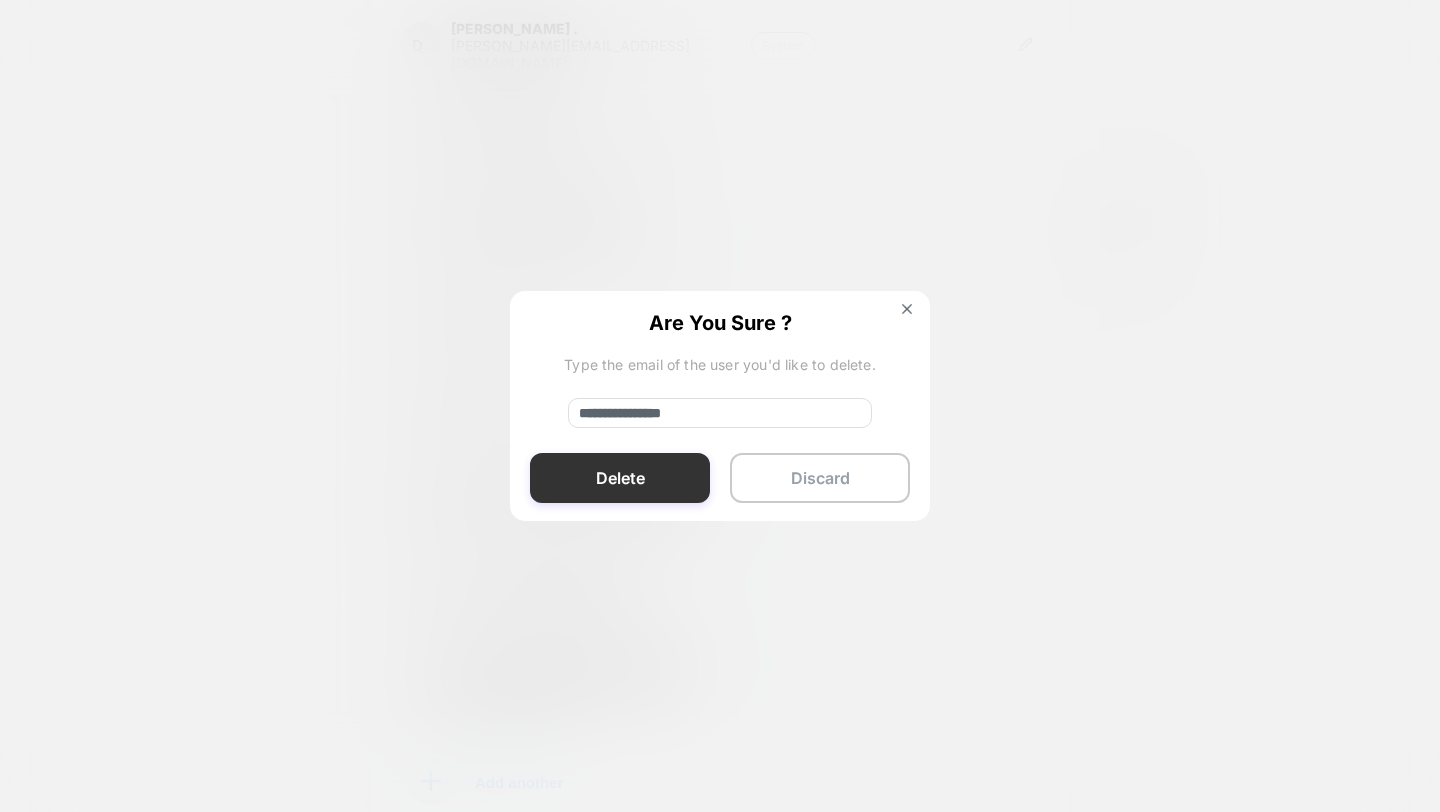 type on "**********" 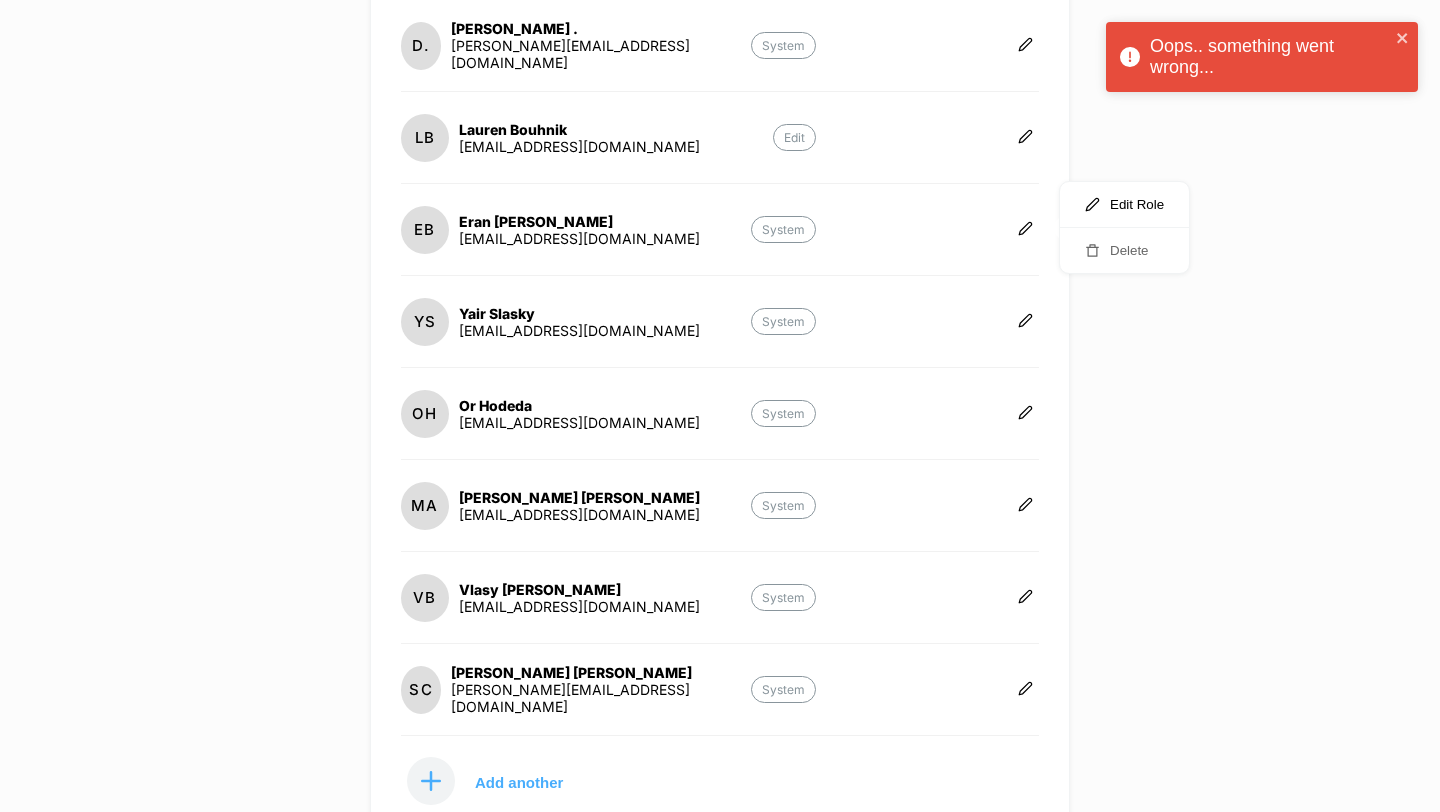 click on "Delete" at bounding box center (1124, 250) 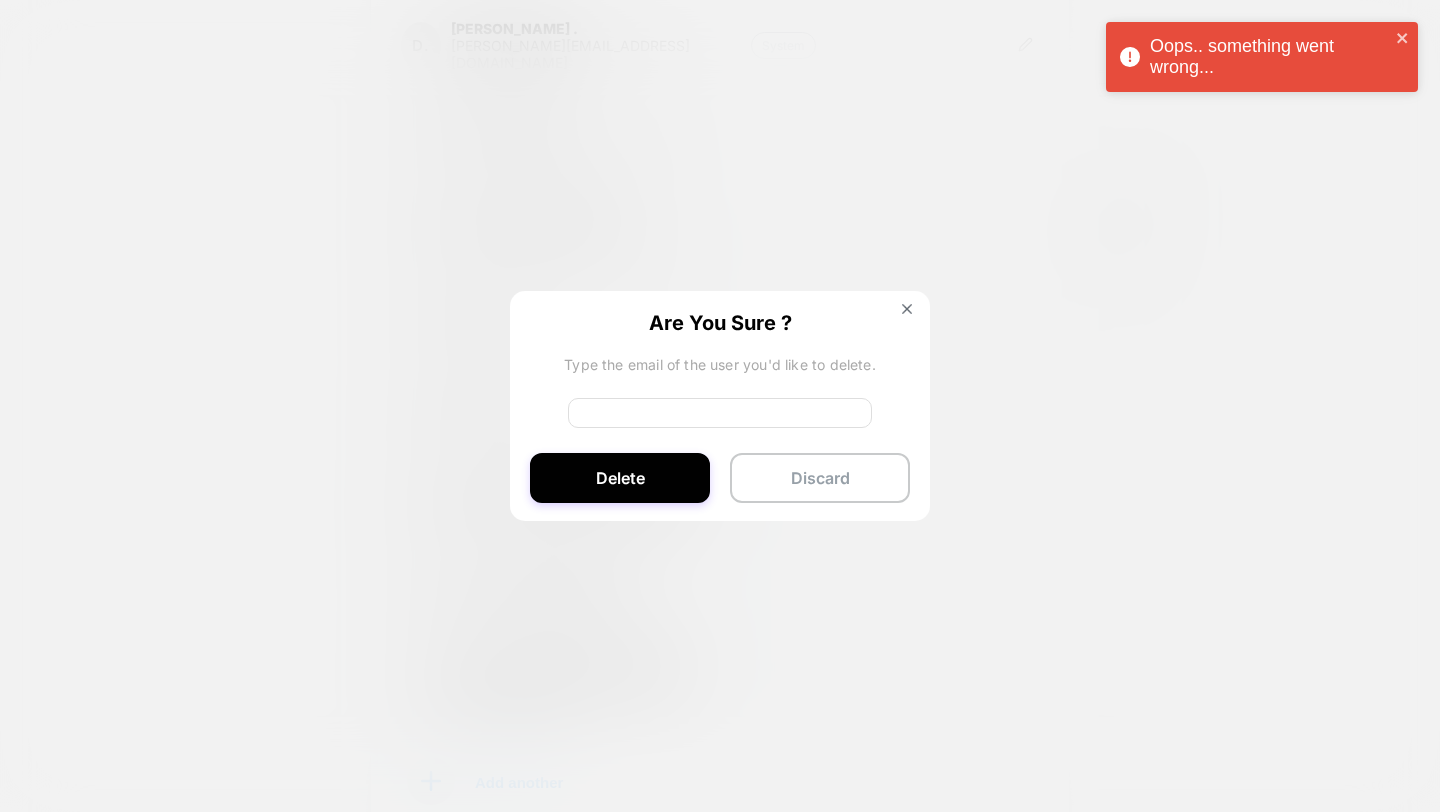 click at bounding box center (720, 413) 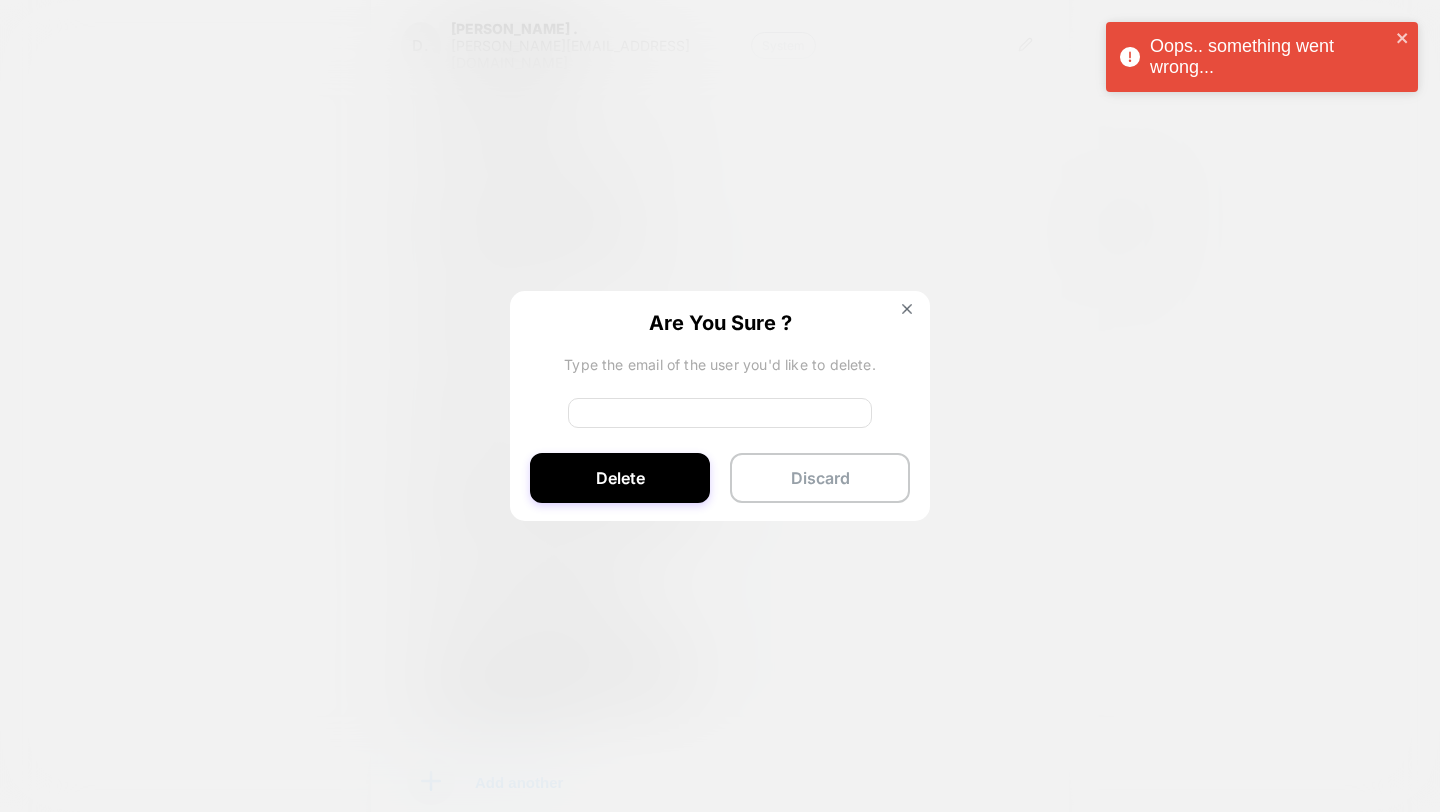 paste on "**********" 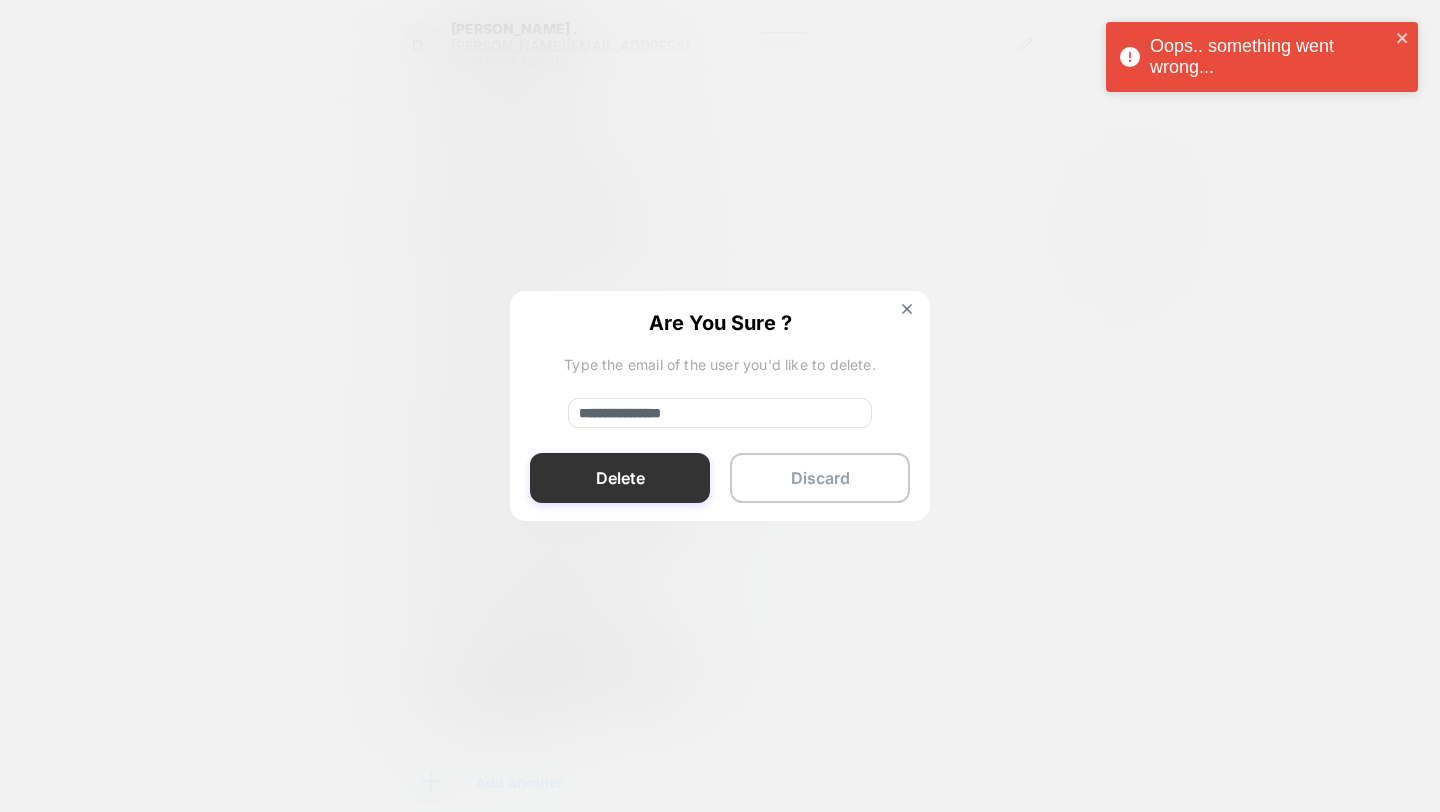 type on "**********" 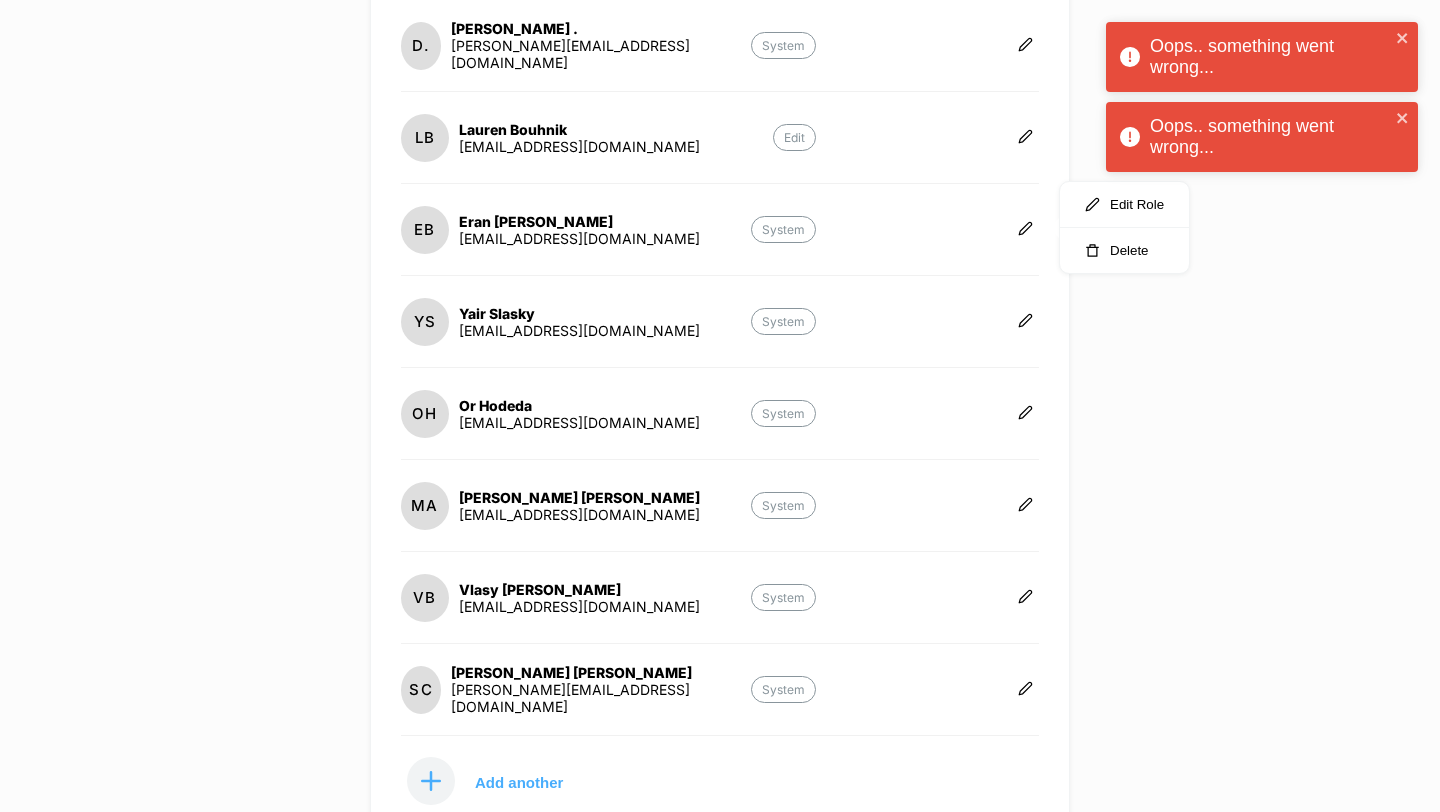 scroll, scrollTop: 50, scrollLeft: 0, axis: vertical 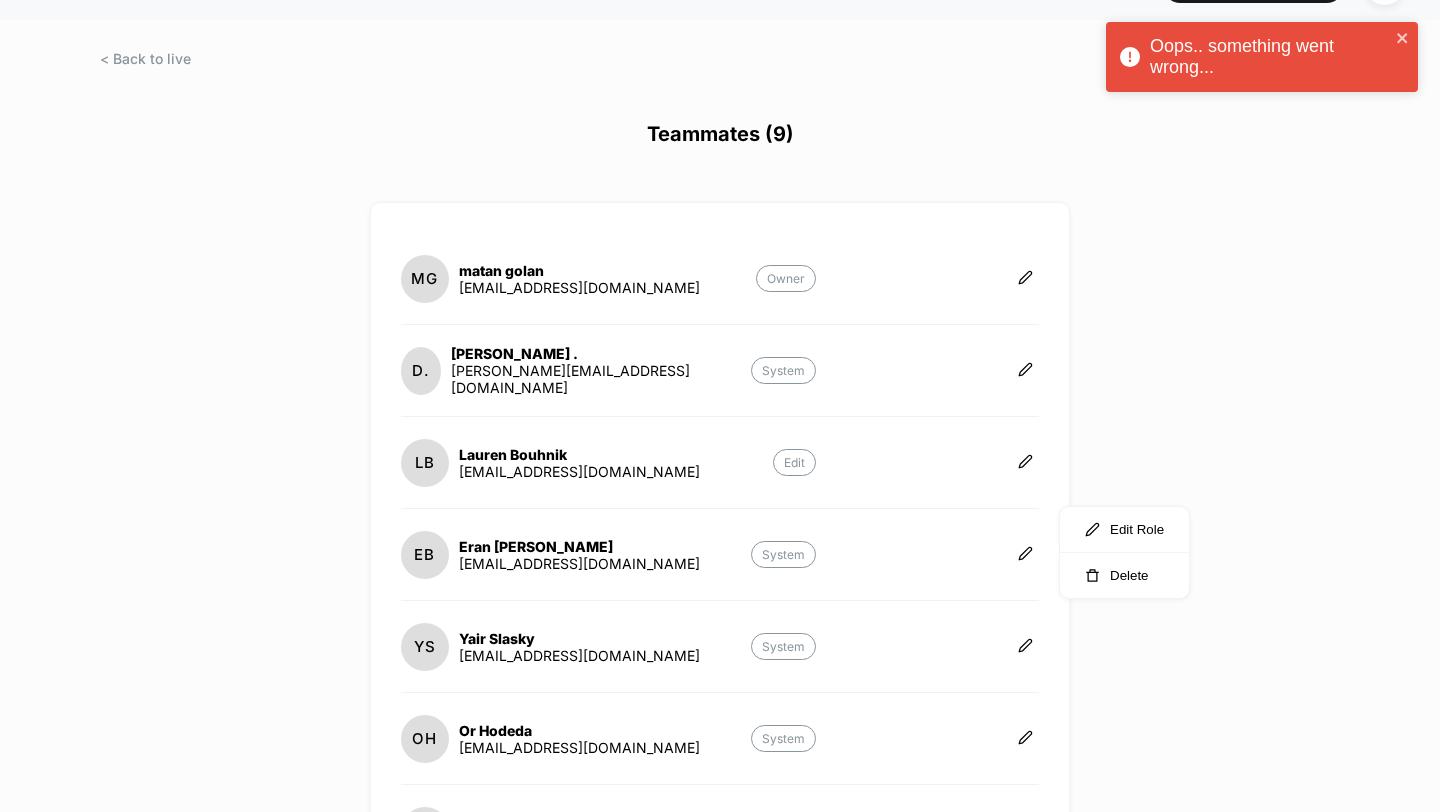 click on "LB Lauren   Bouhnik laurenbouhnik264@gmail.com Edit" at bounding box center (608, 462) 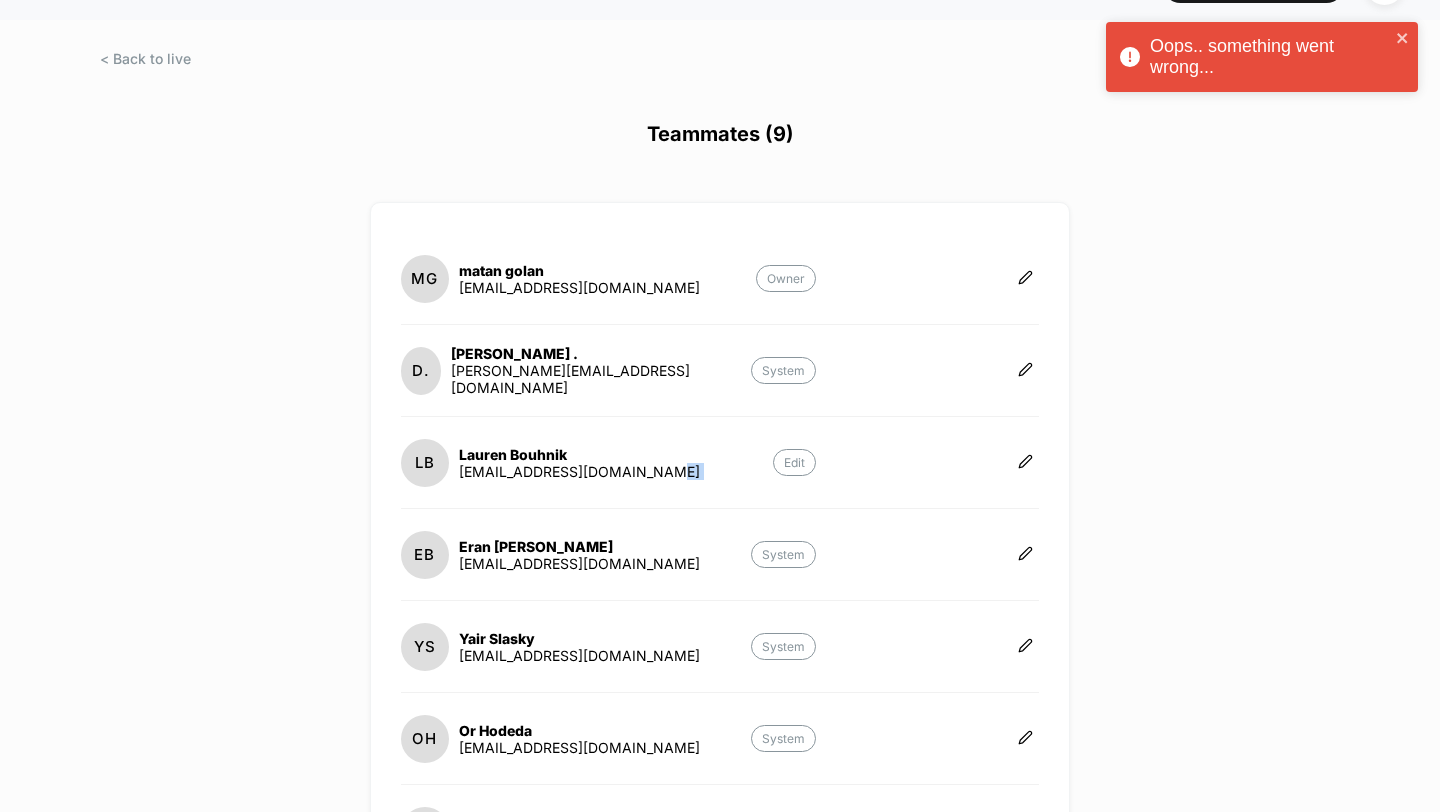 click on "LB Lauren   Bouhnik laurenbouhnik264@gmail.com Edit" at bounding box center [608, 462] 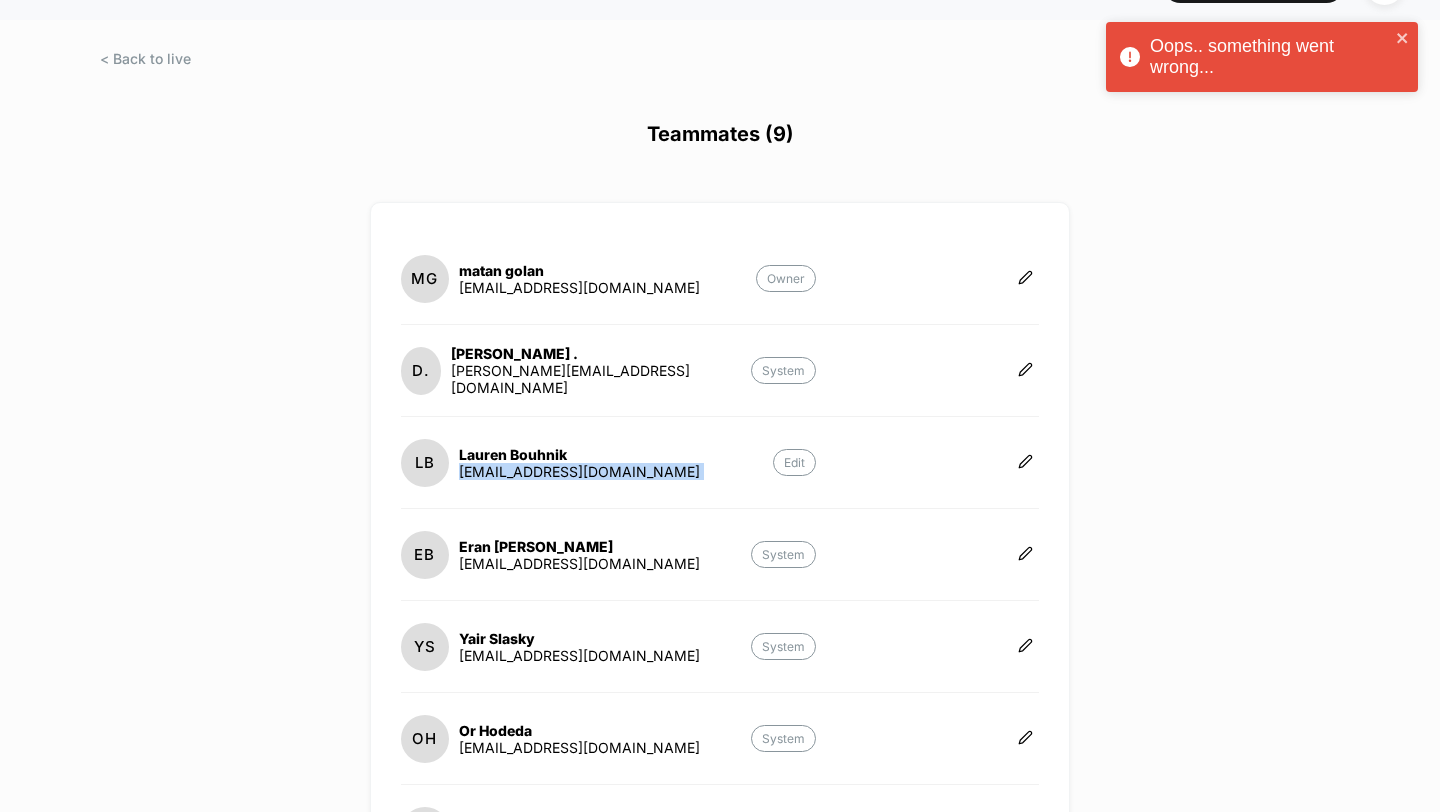 click on "LB Lauren   Bouhnik laurenbouhnik264@gmail.com Edit" at bounding box center [608, 462] 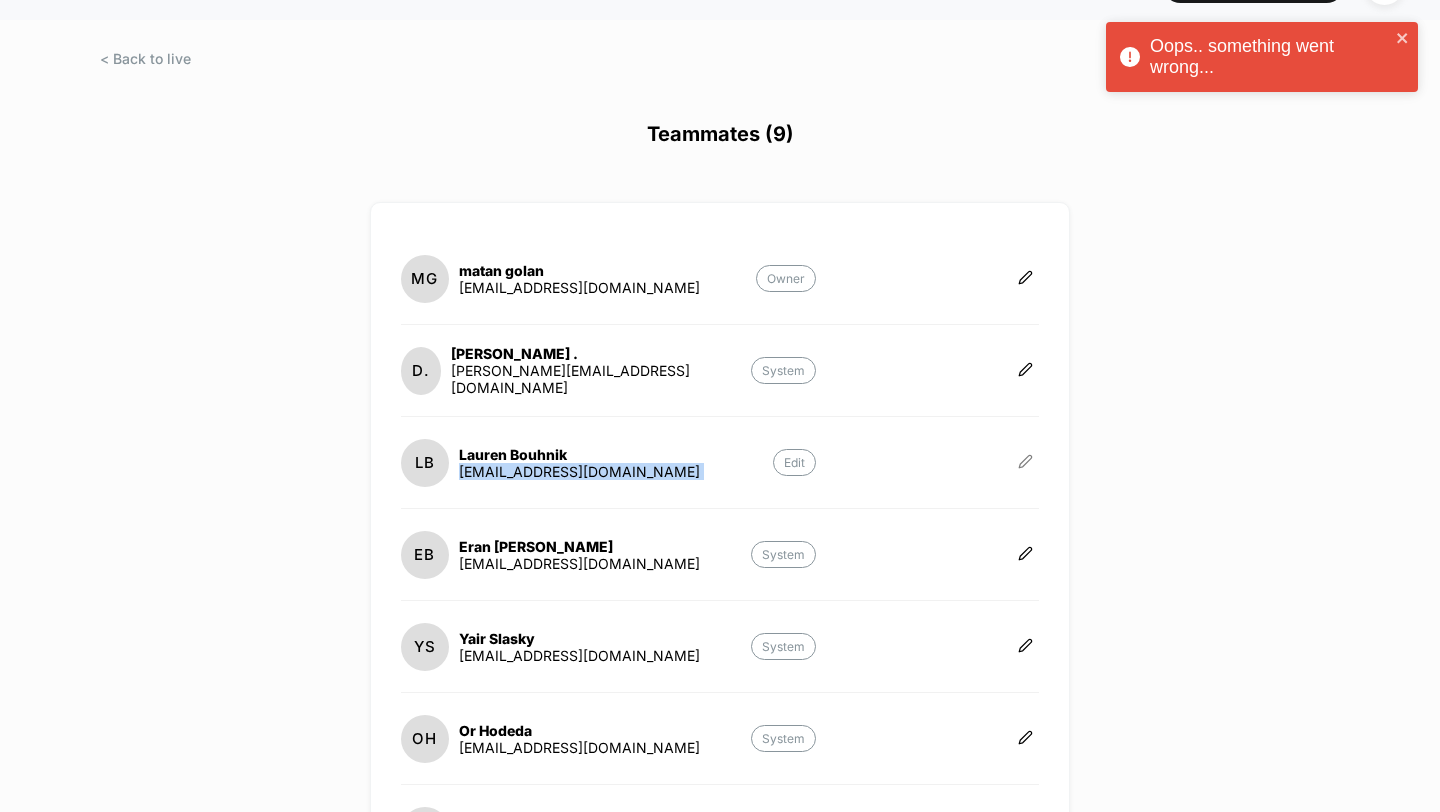 click 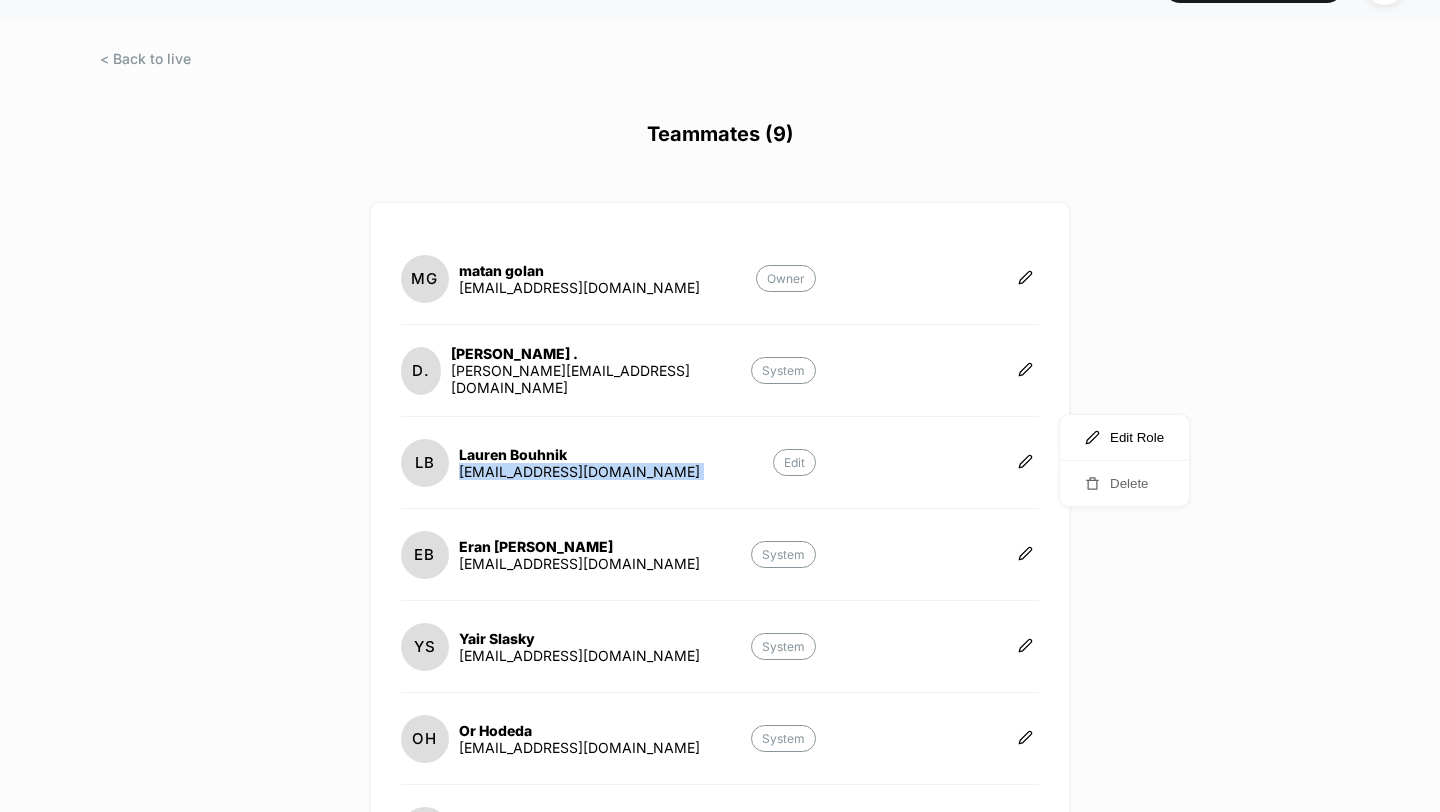 click on "Delete" at bounding box center (1124, 483) 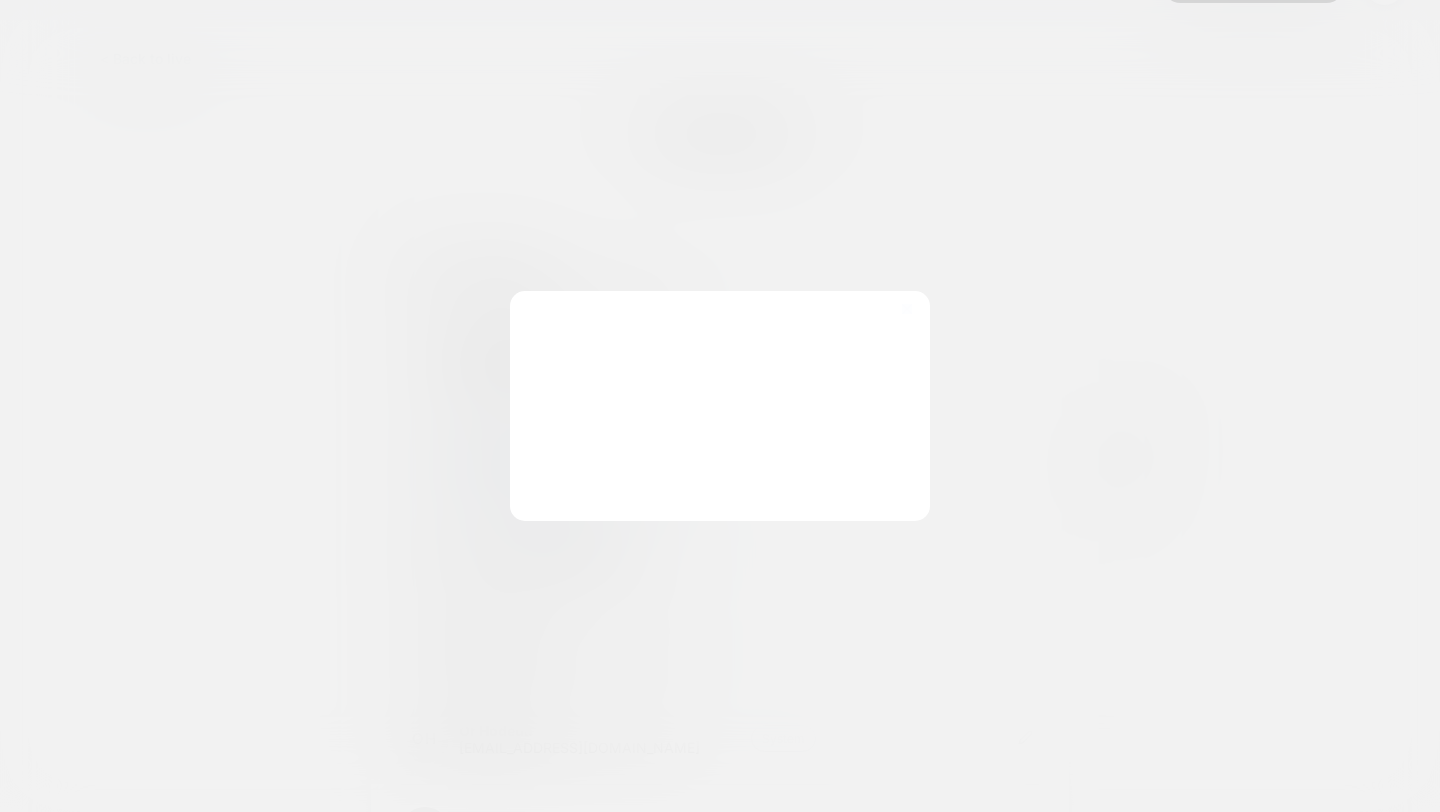 type 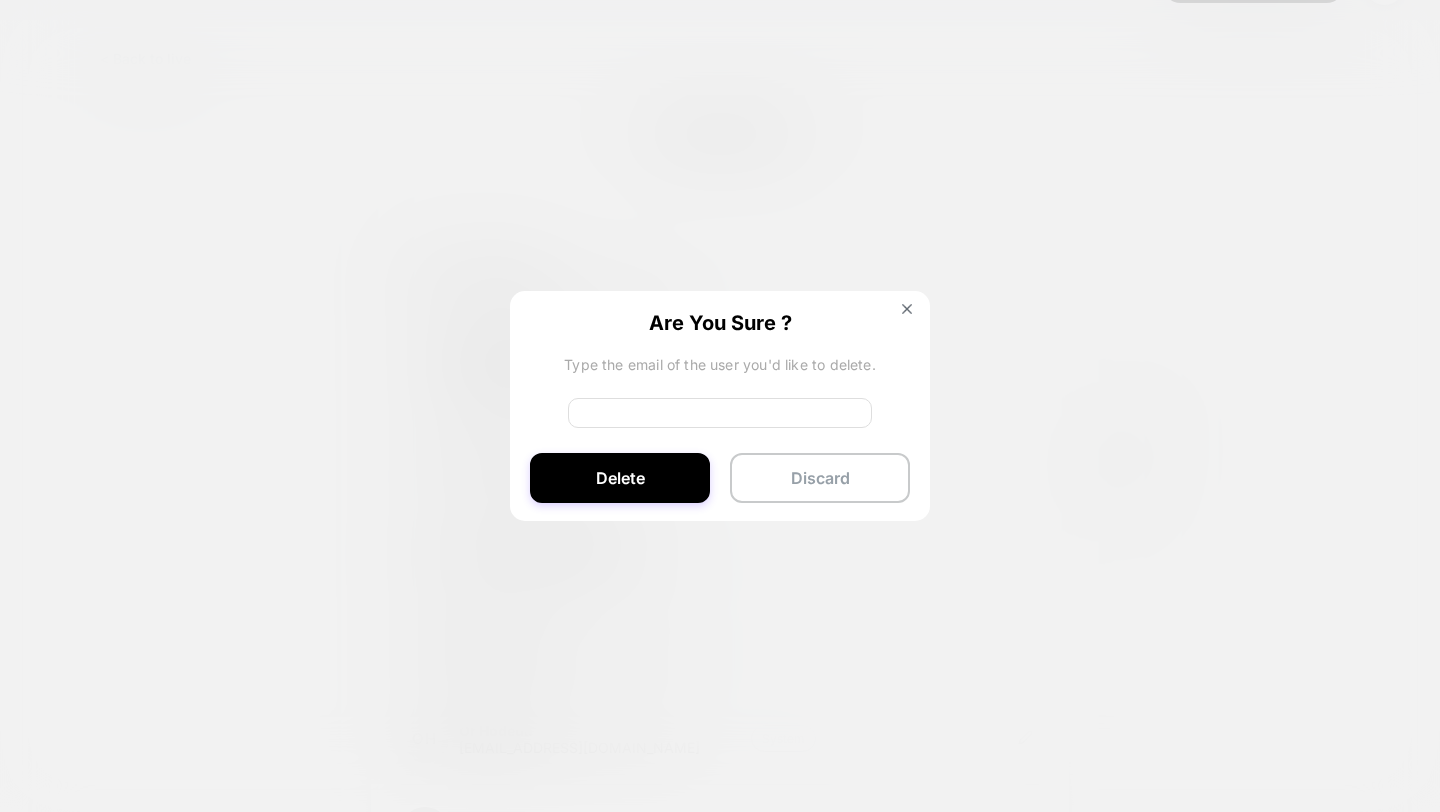 click at bounding box center (720, 413) 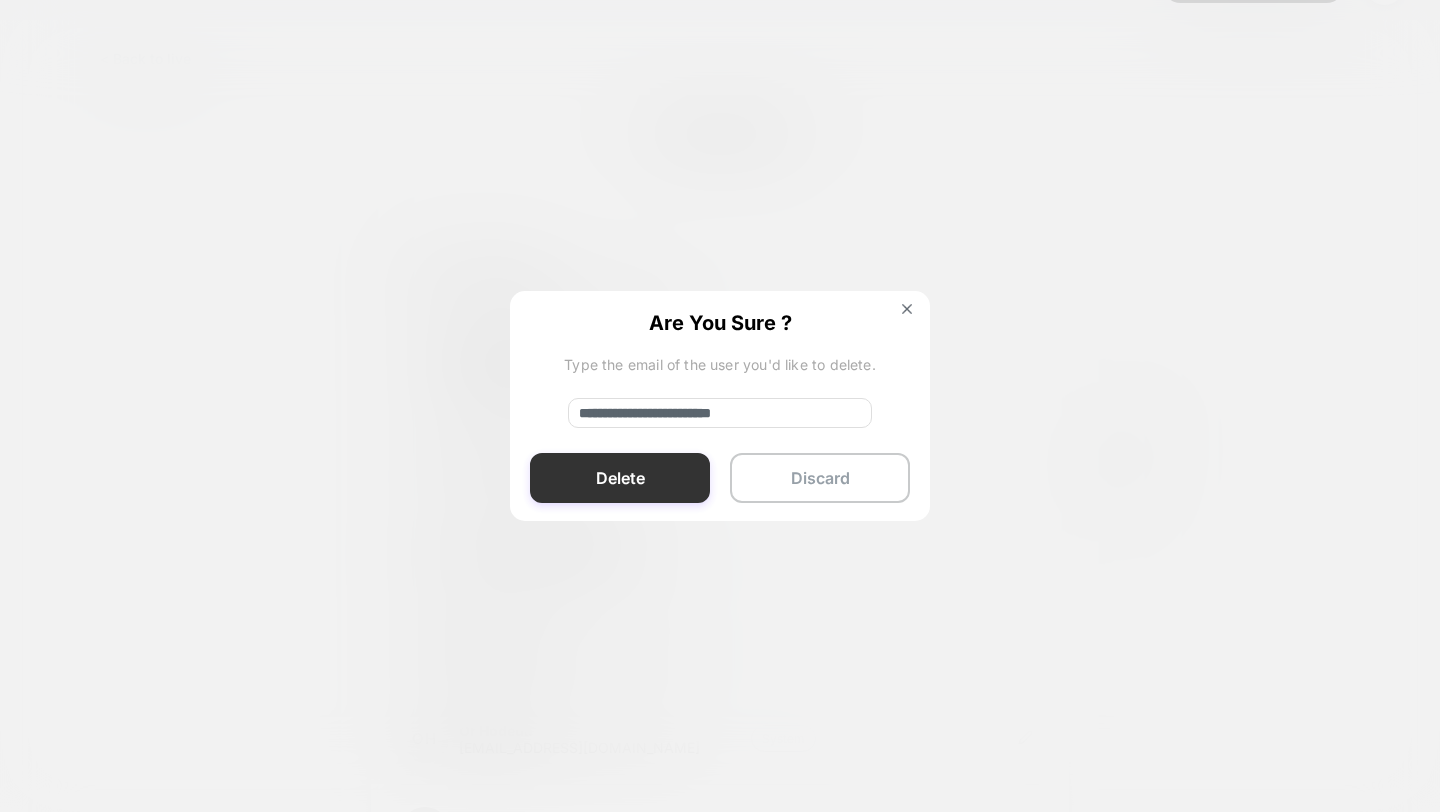 type on "**********" 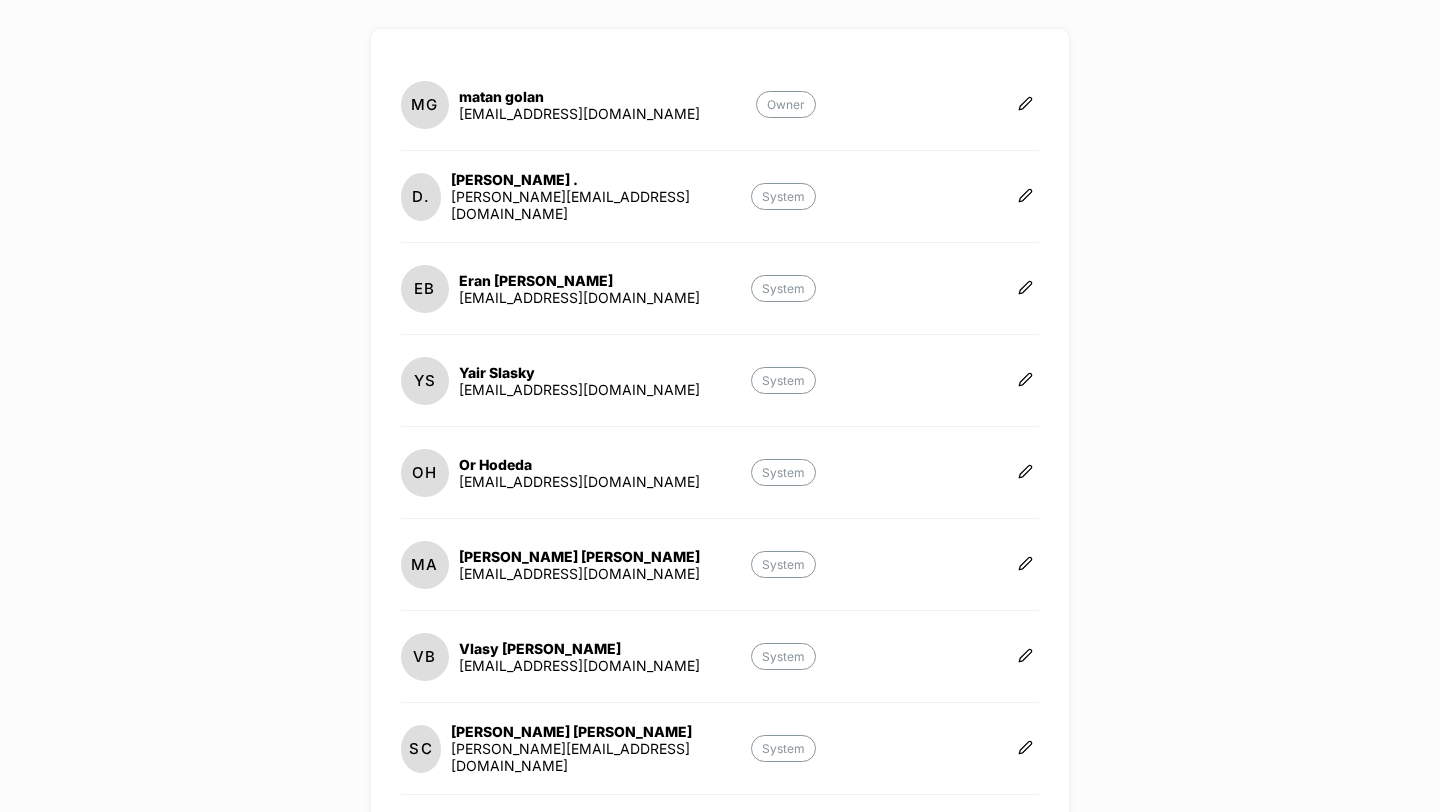 scroll, scrollTop: 446, scrollLeft: 0, axis: vertical 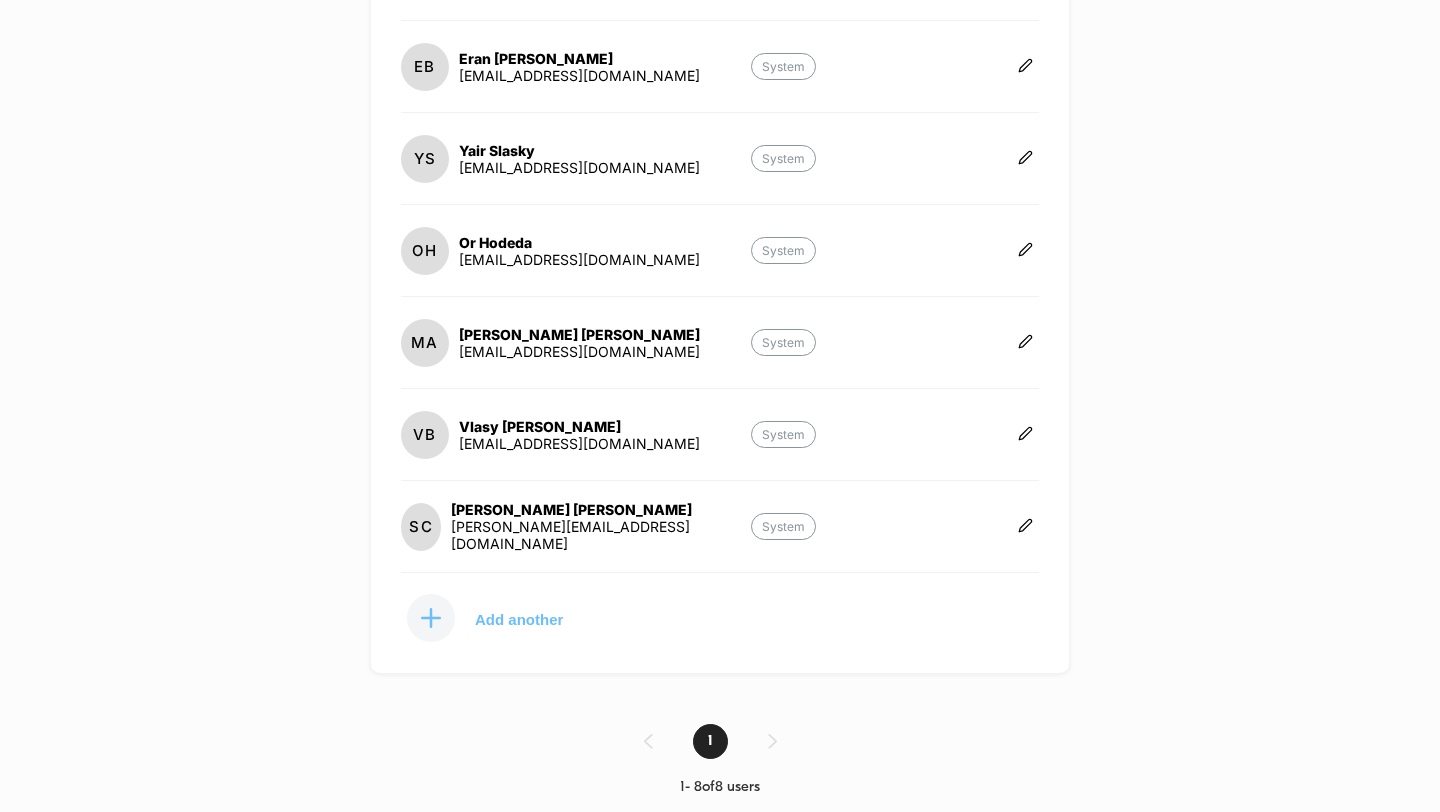 click on "Add another" at bounding box center (501, 618) 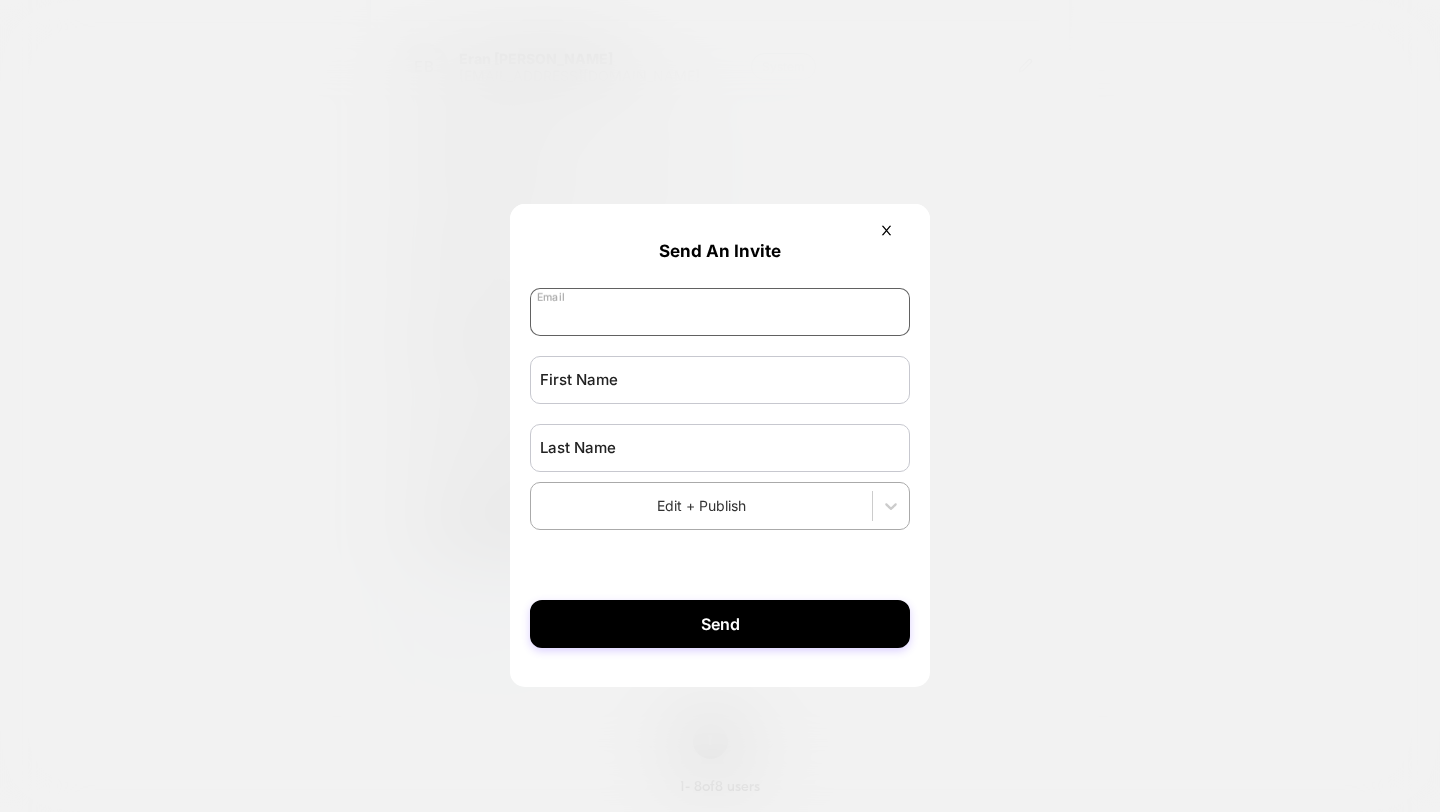 click at bounding box center [720, 312] 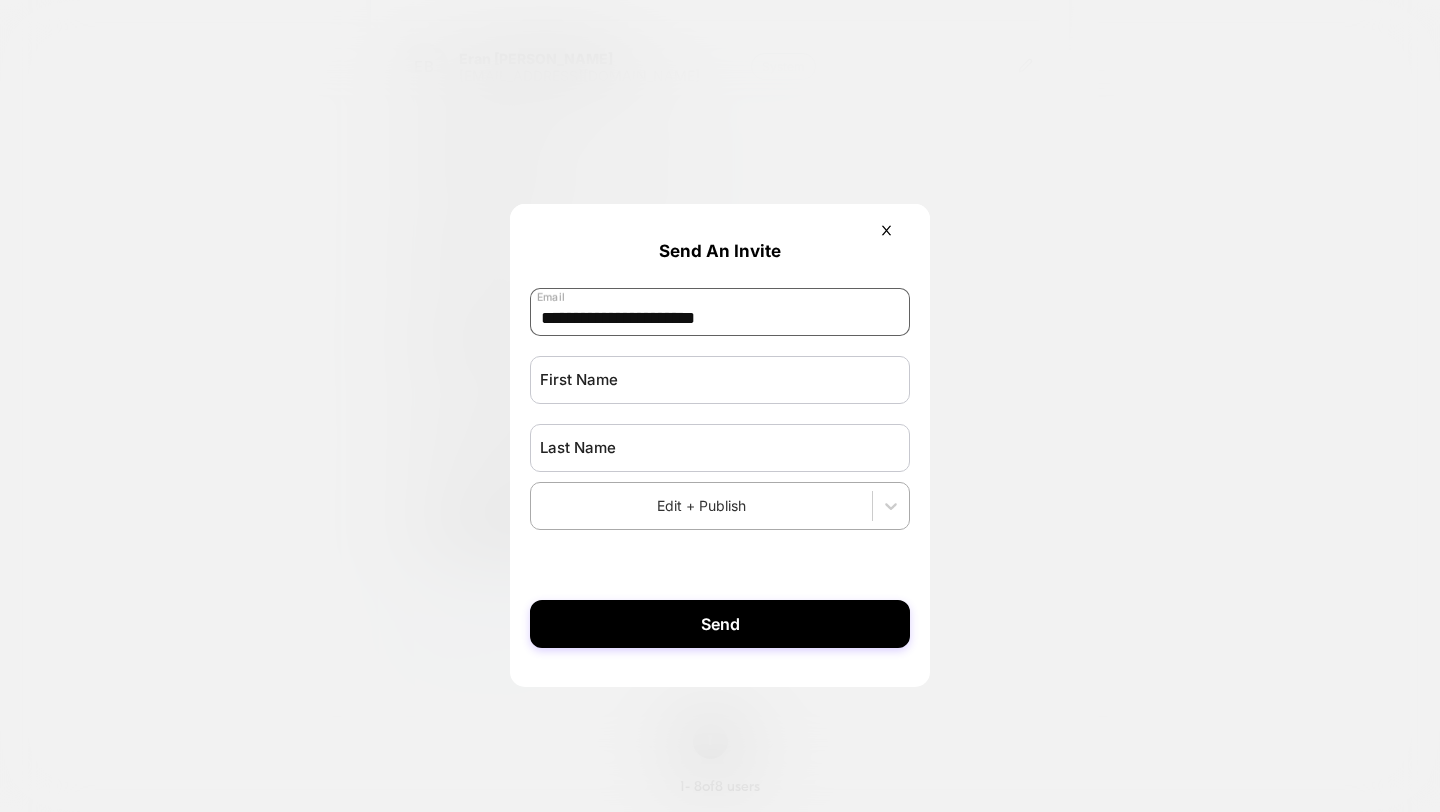 click on "**********" at bounding box center (720, 312) 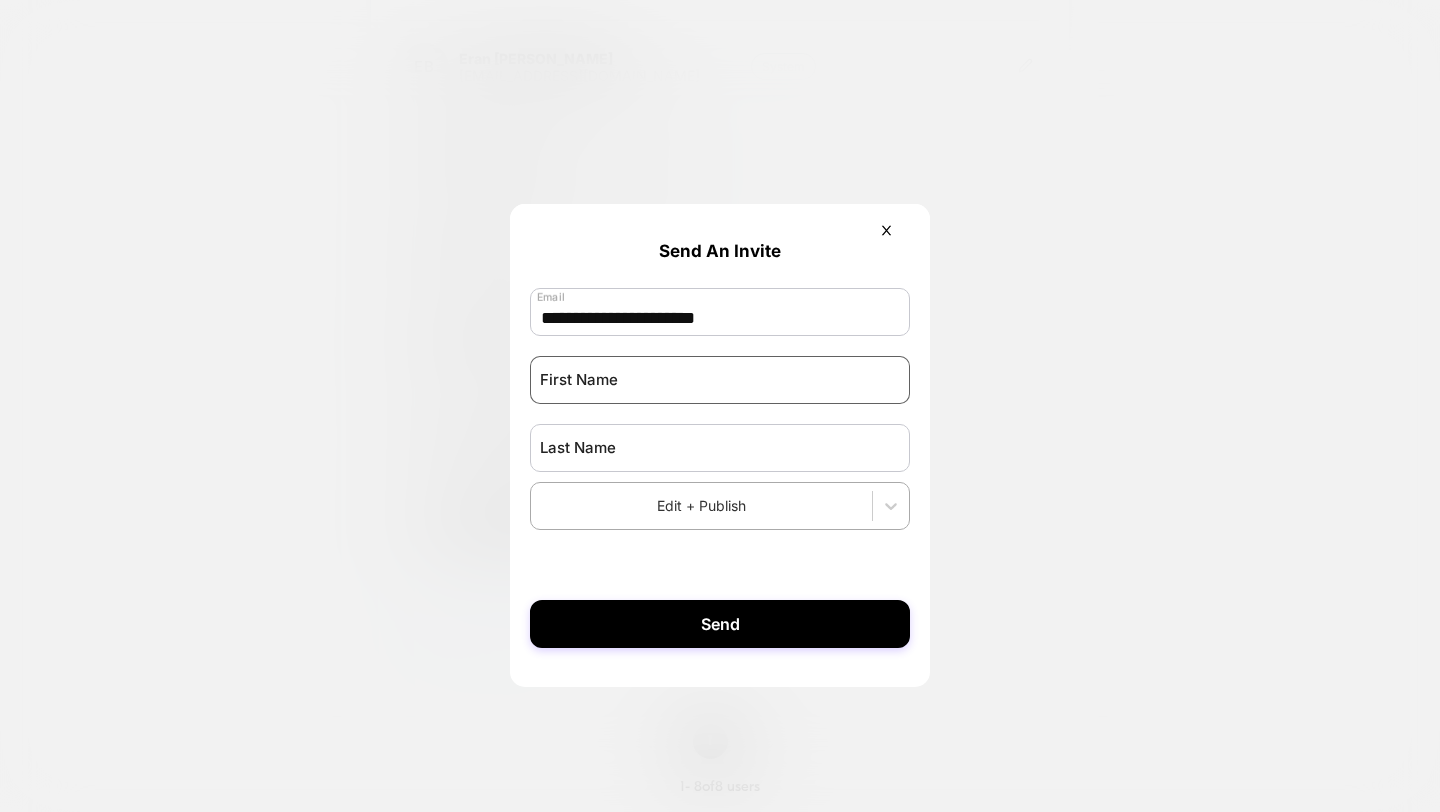 type on "**********" 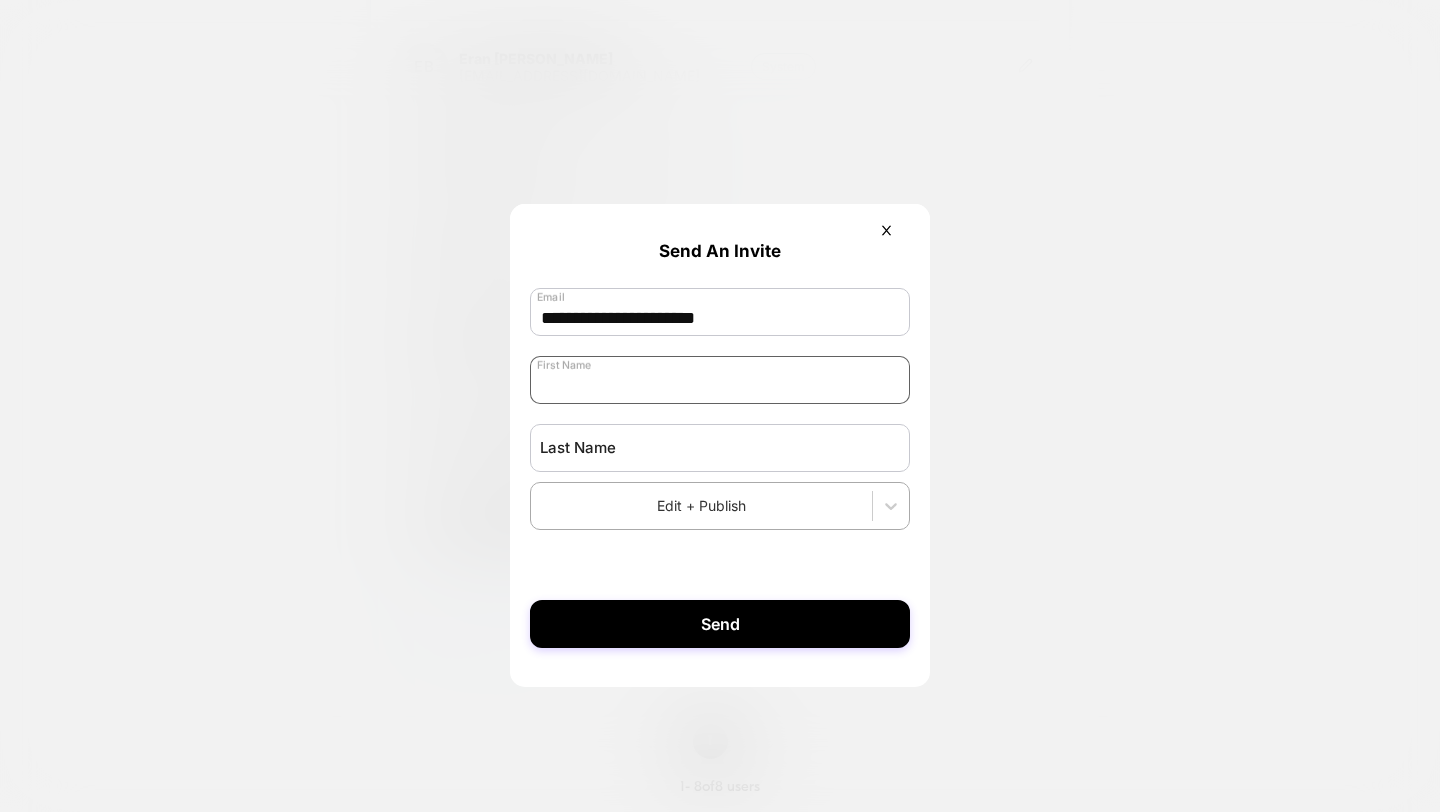 click at bounding box center [720, 380] 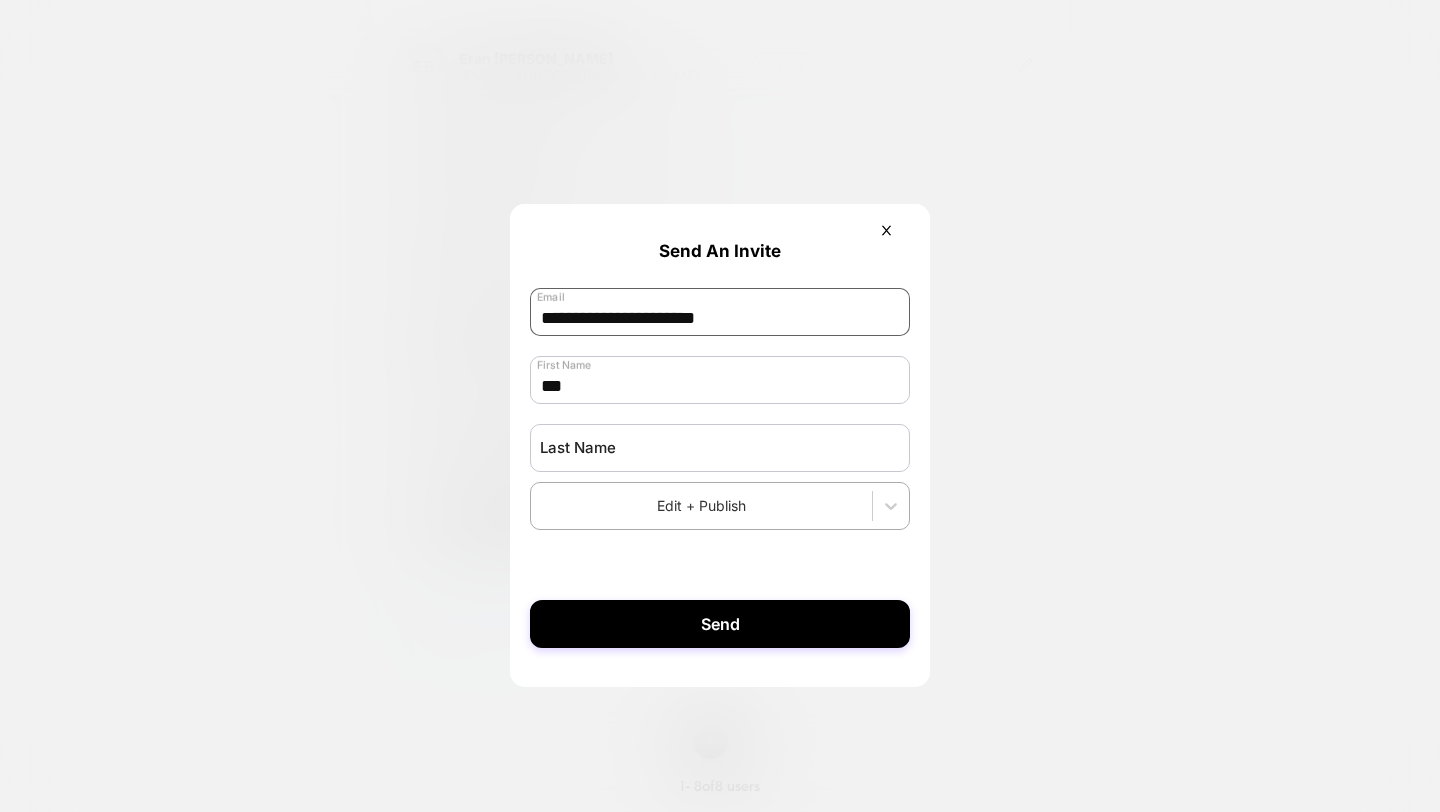 type on "***" 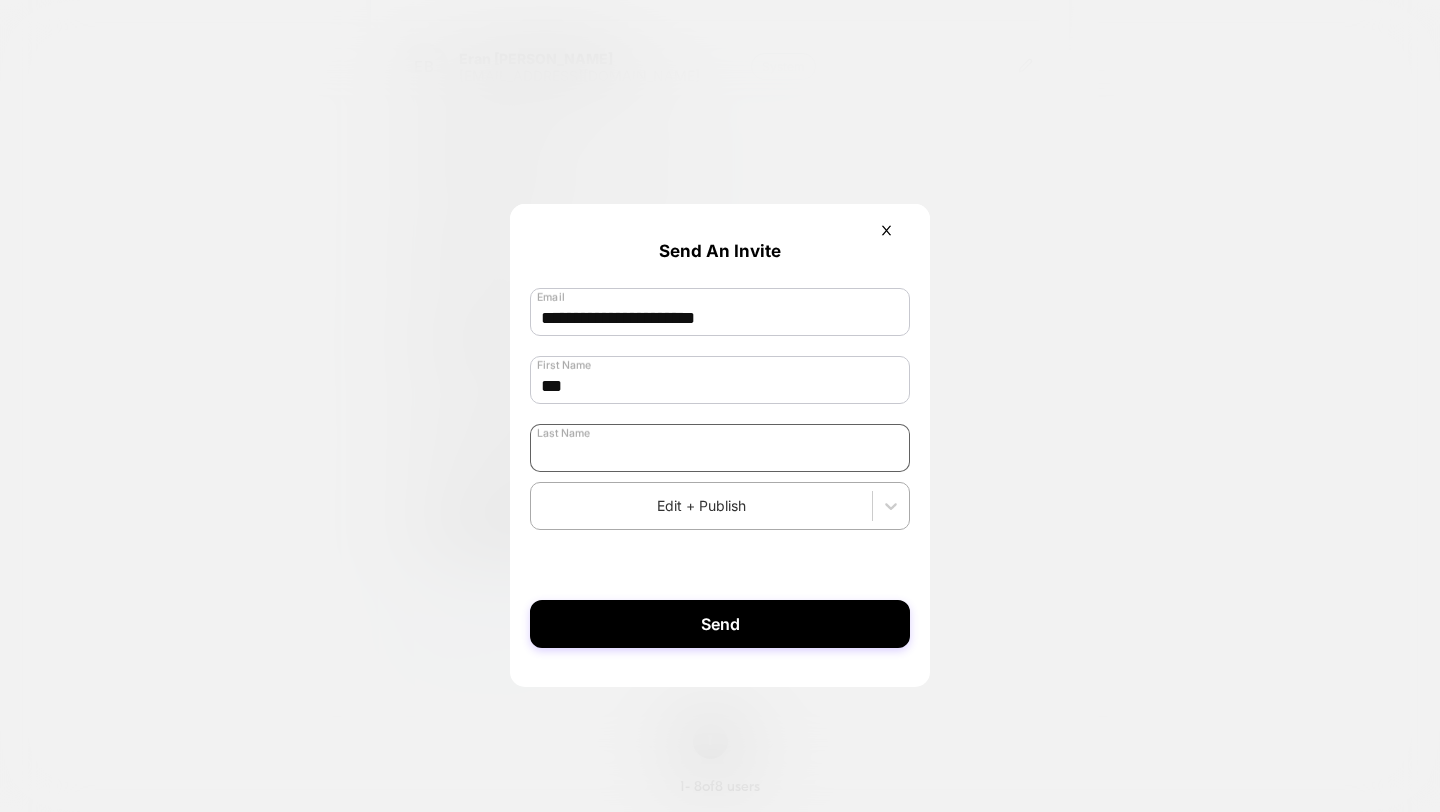 click at bounding box center (720, 448) 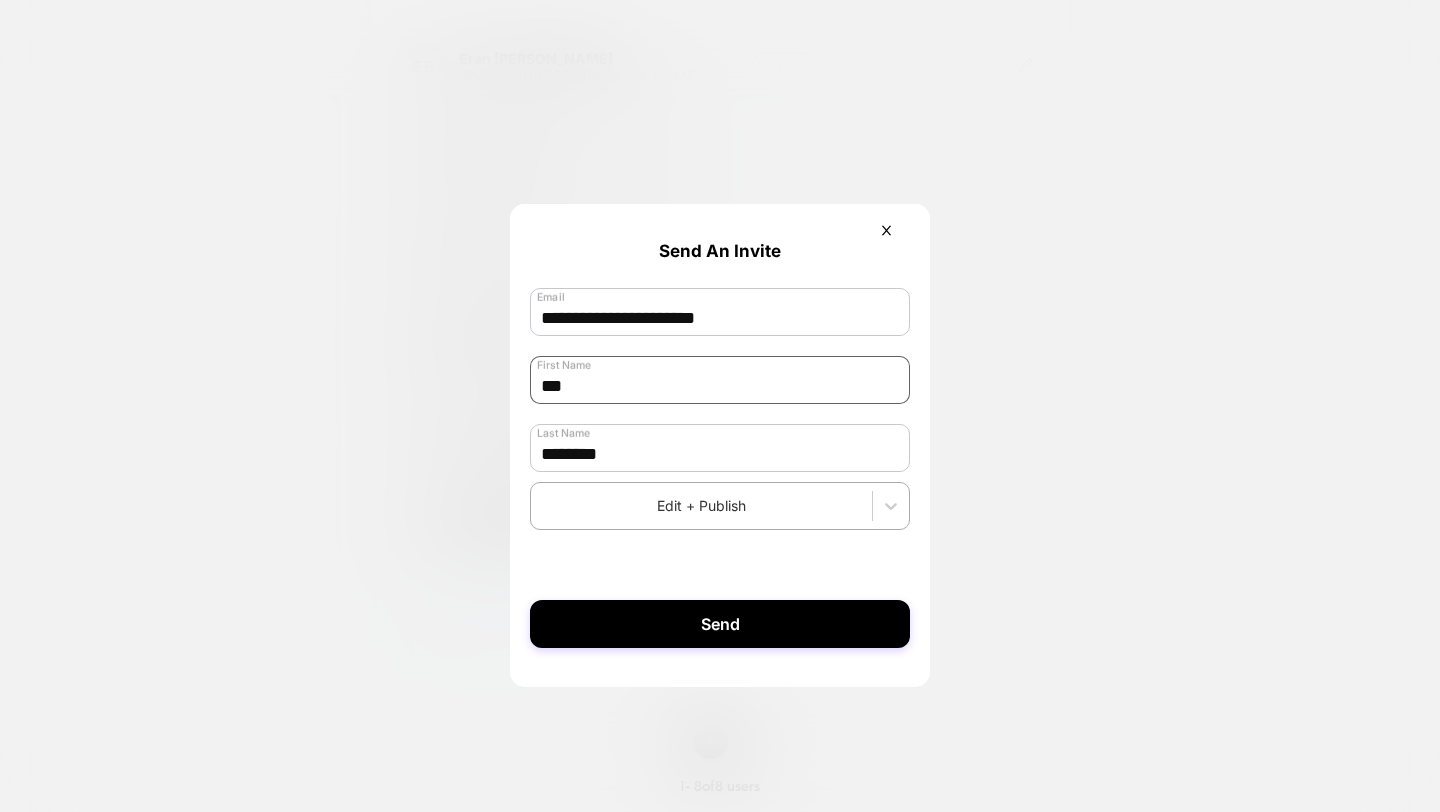 type on "********" 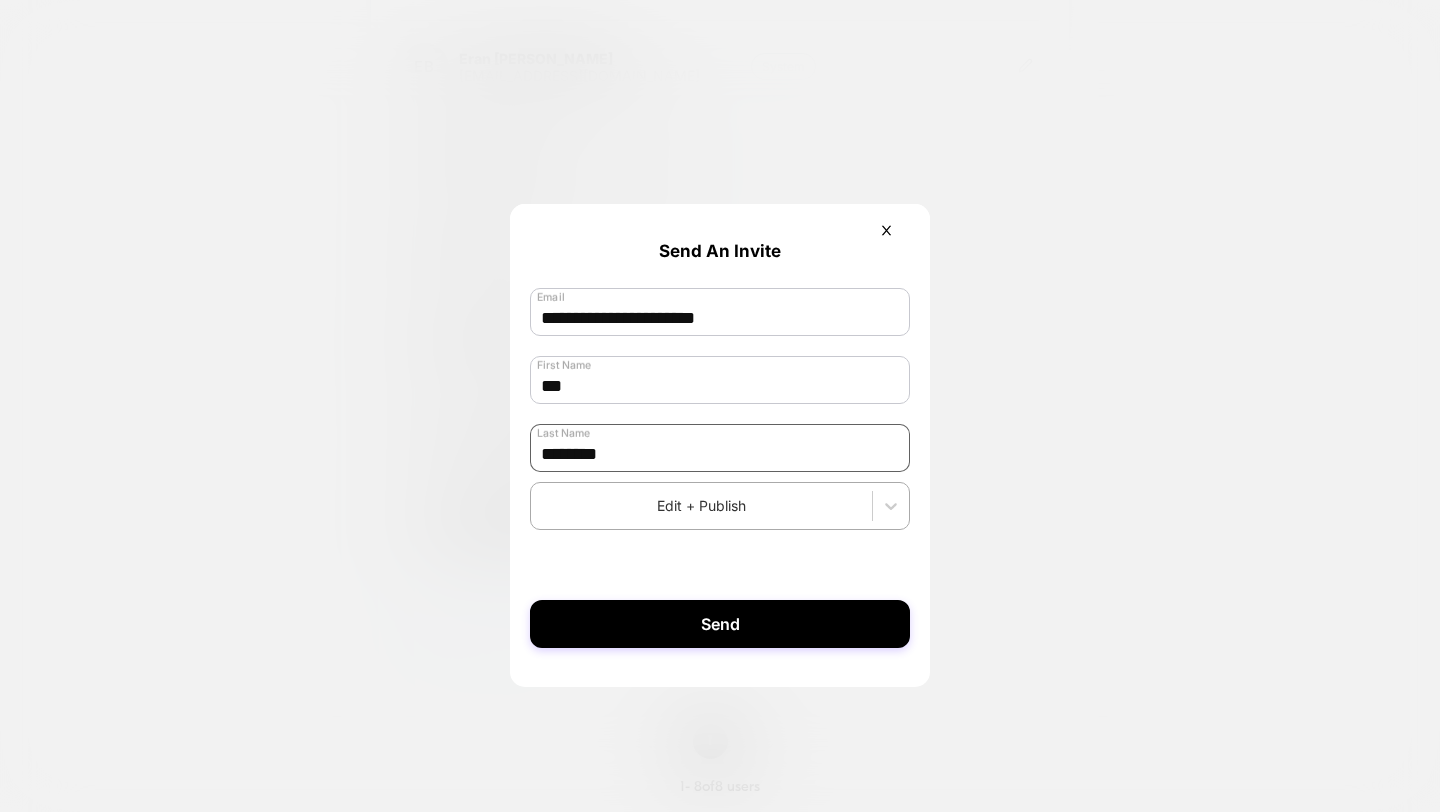 type on "***" 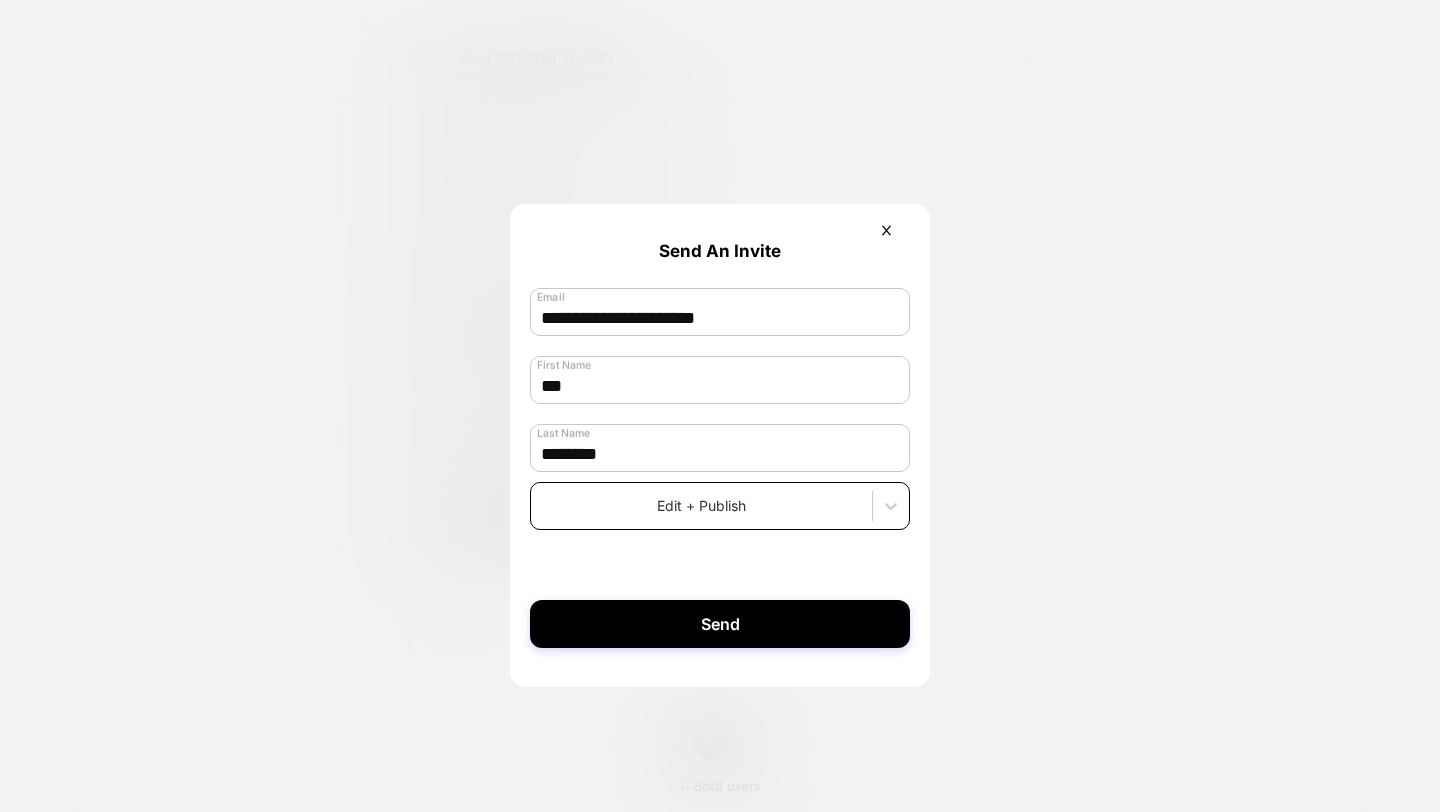 type on "********" 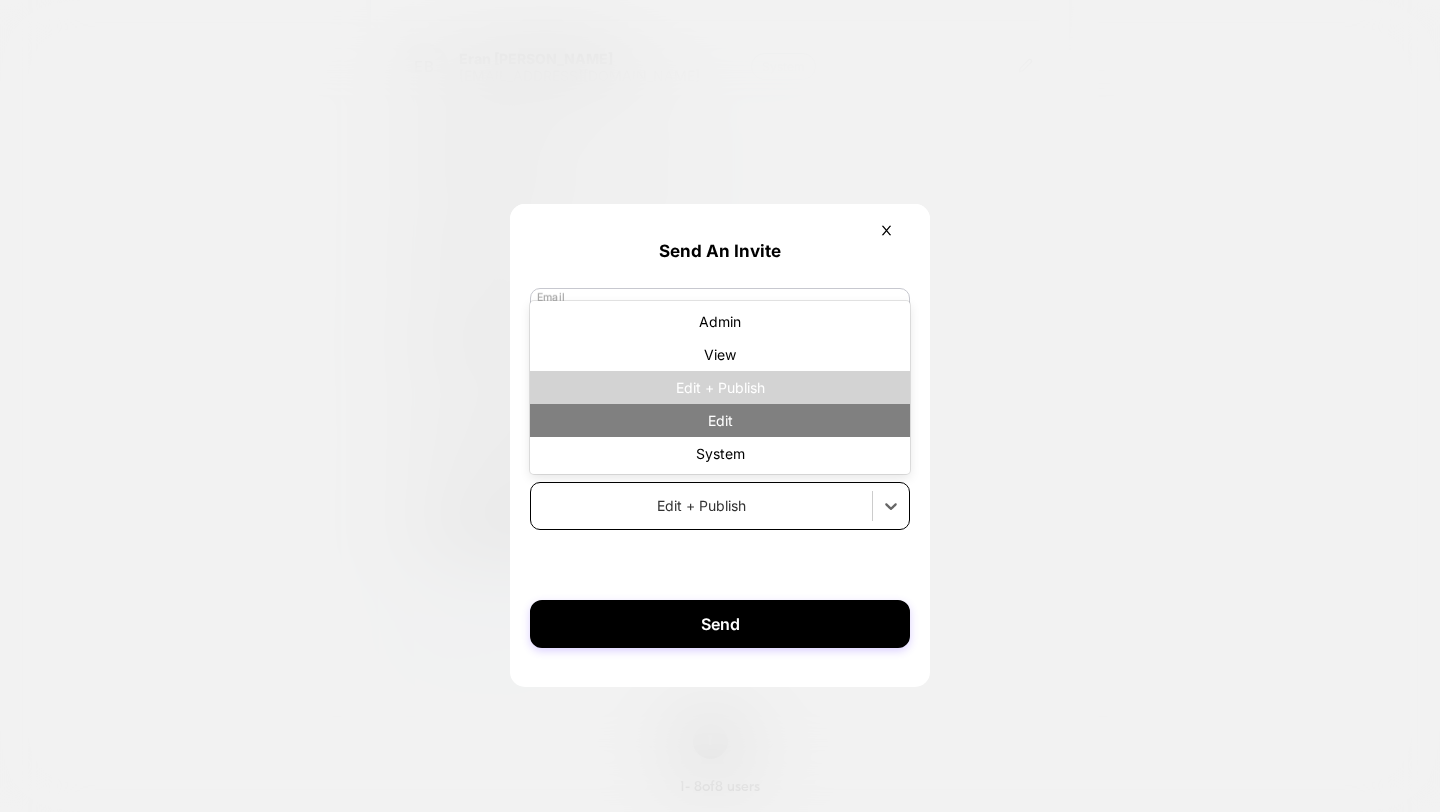 click on "Edit" at bounding box center [720, 420] 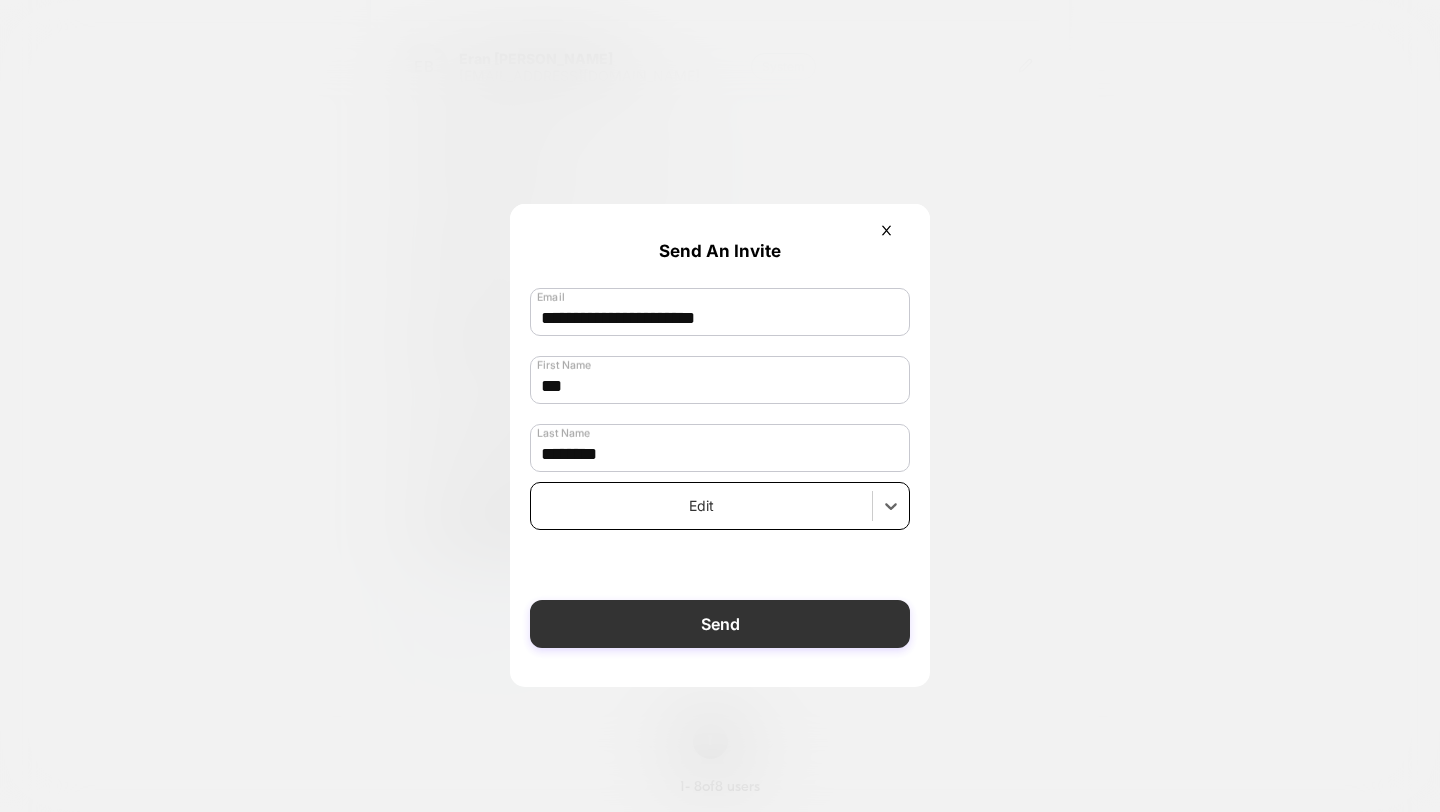 click on "Send" at bounding box center [720, 624] 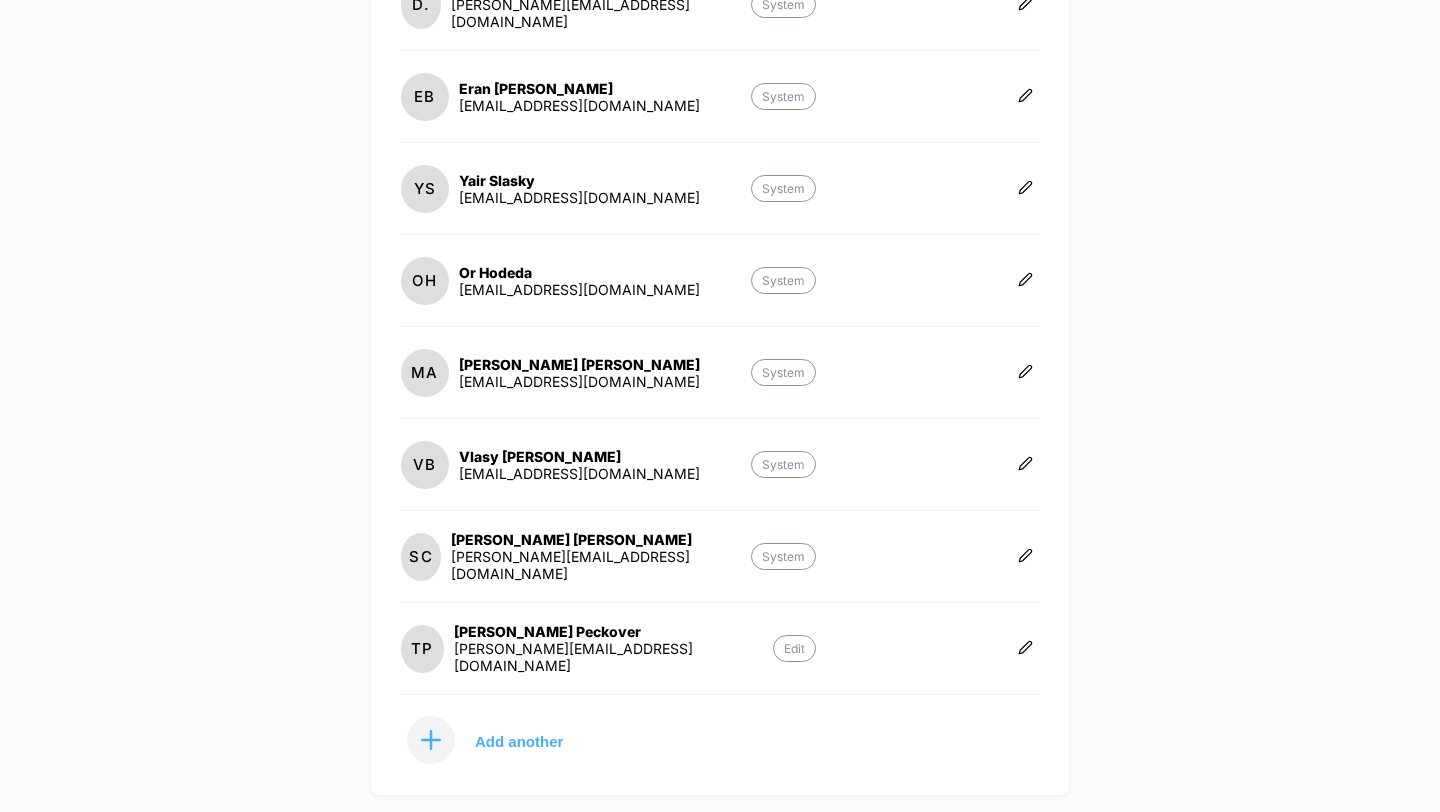 scroll, scrollTop: 538, scrollLeft: 0, axis: vertical 